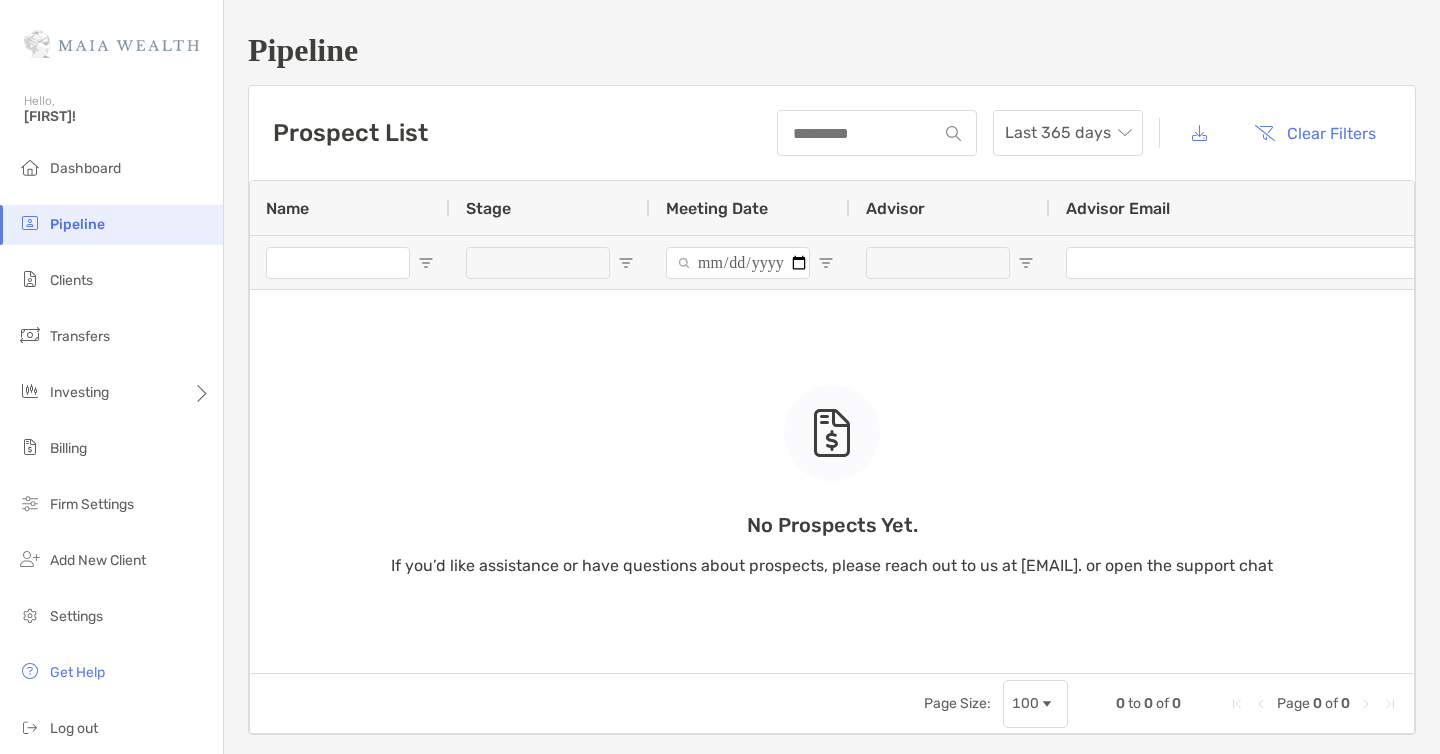 scroll, scrollTop: 0, scrollLeft: 0, axis: both 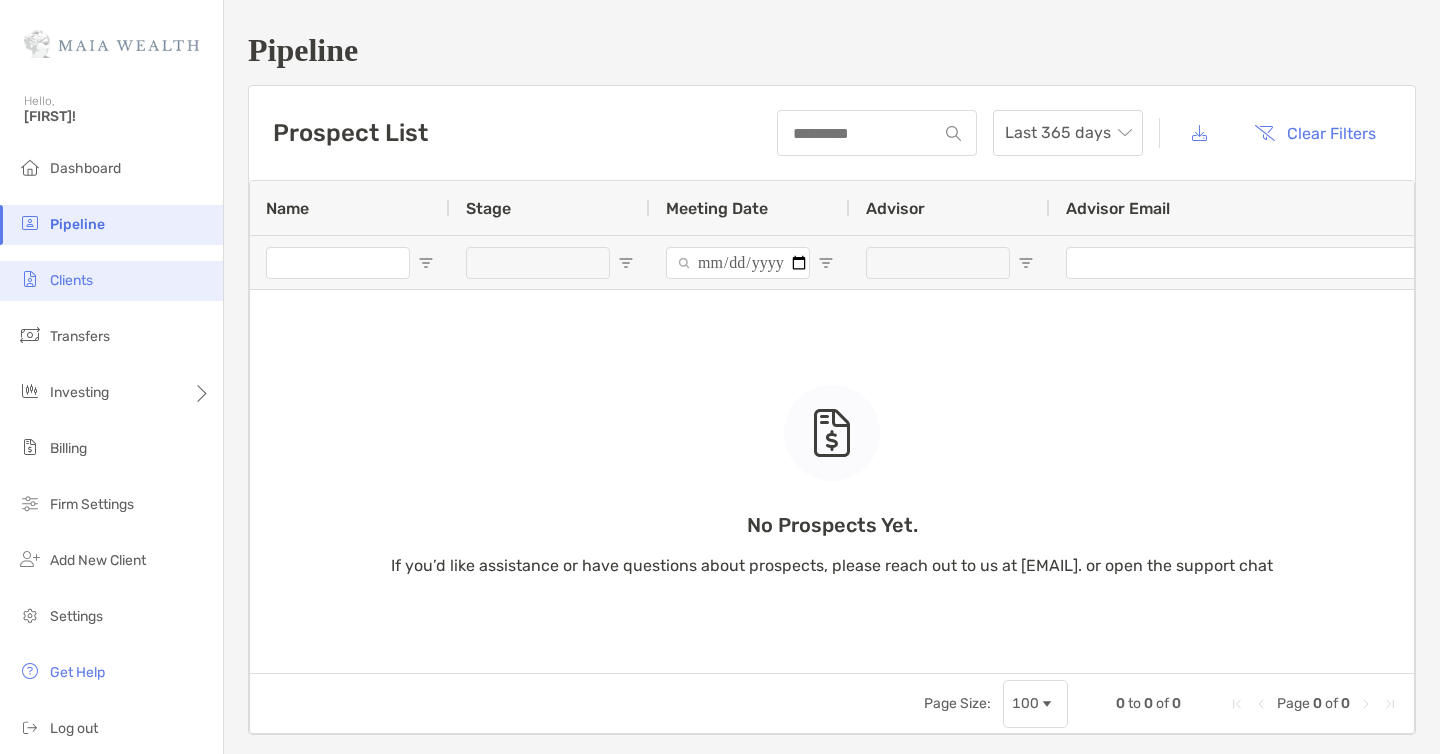 click on "Clients" at bounding box center [111, 281] 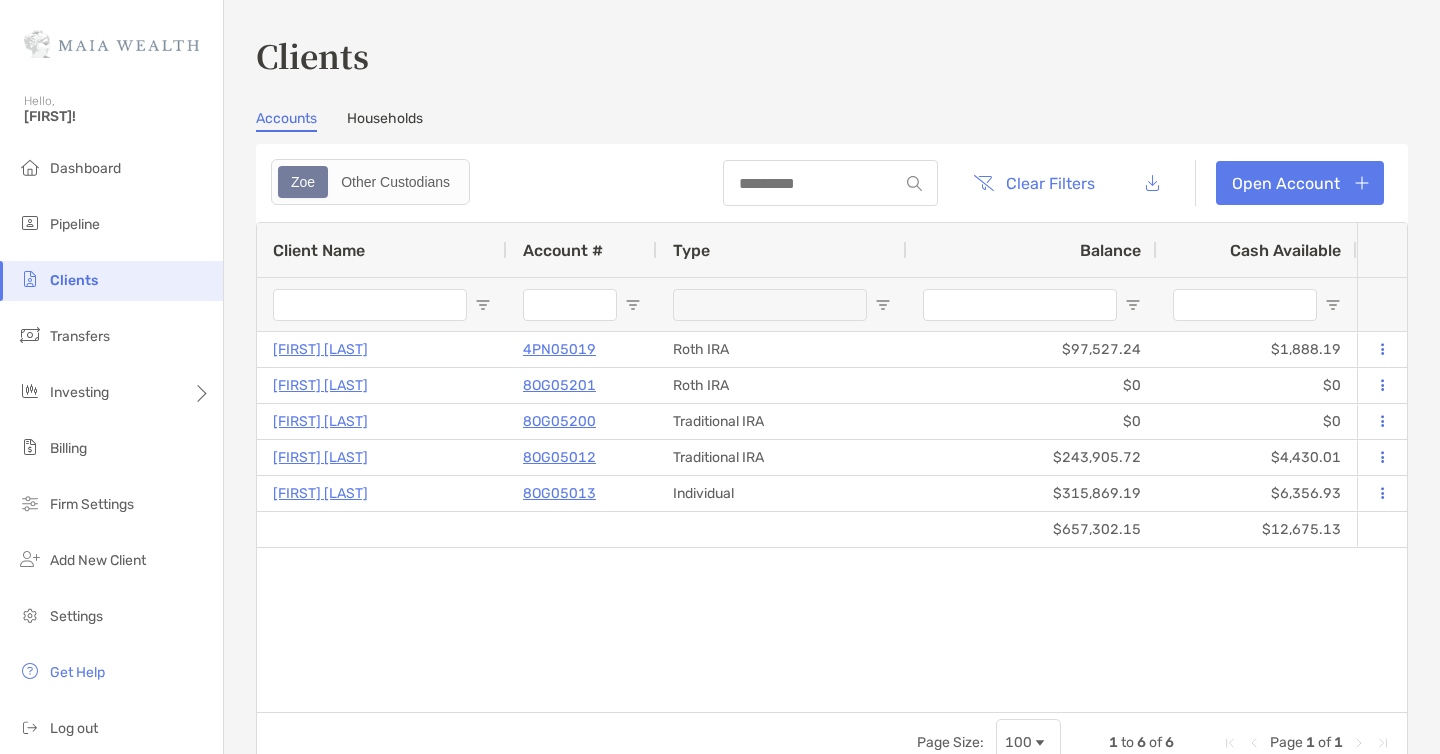 click at bounding box center [370, 305] 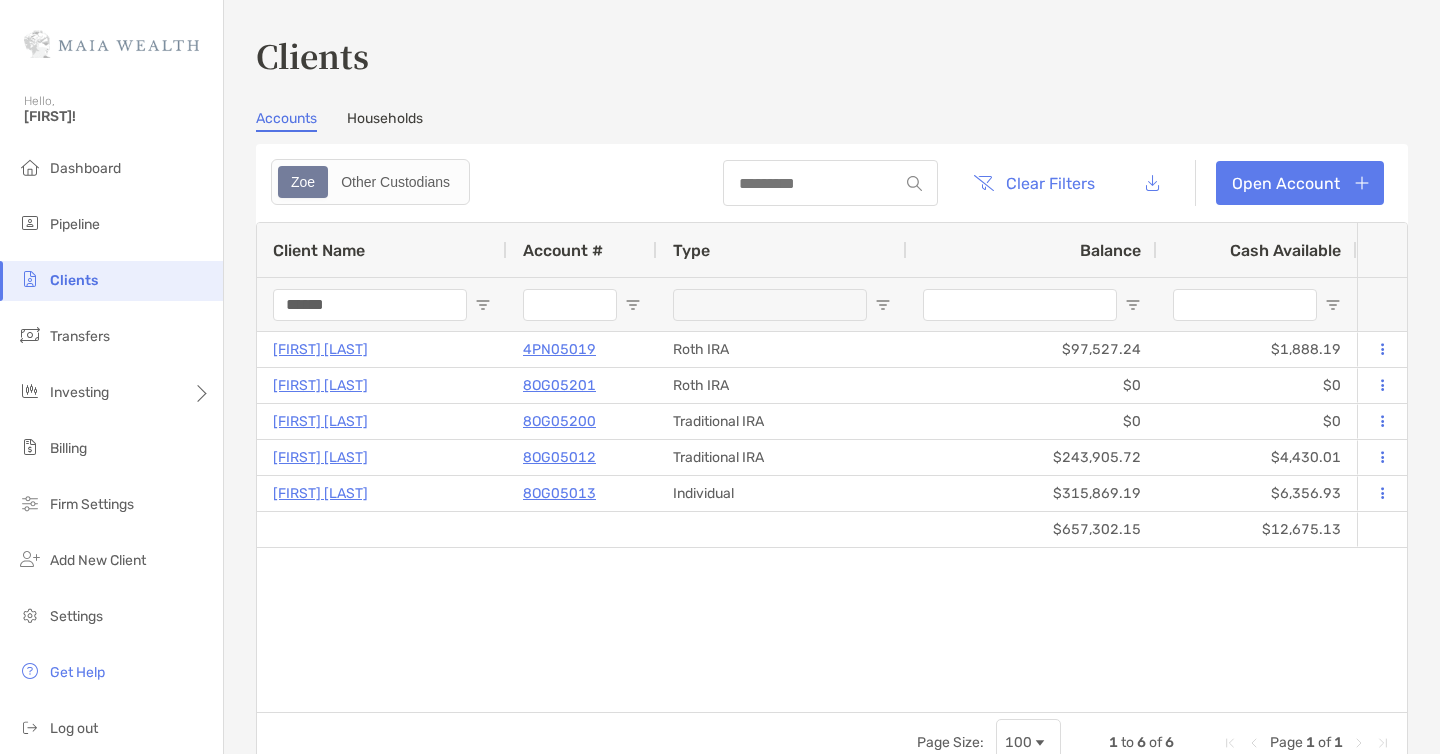 type on "******" 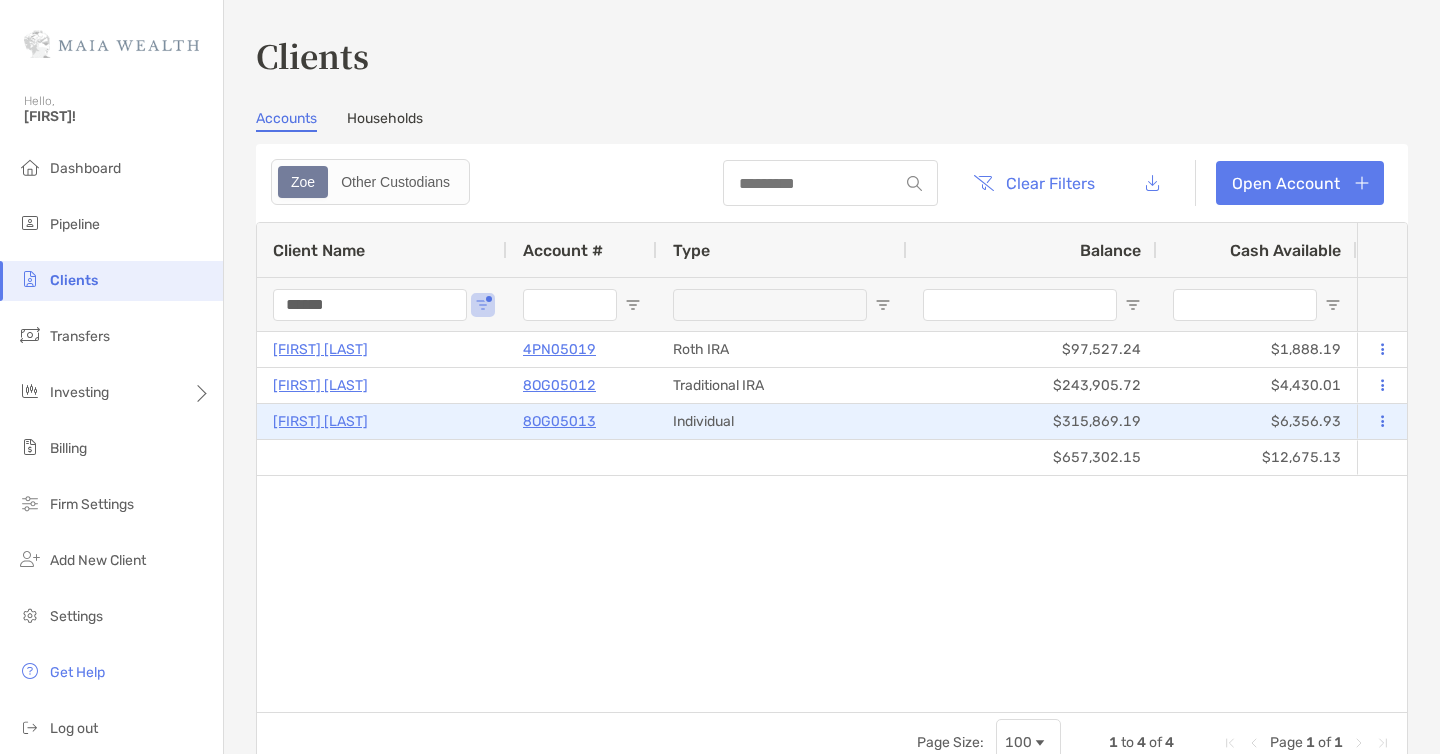 scroll, scrollTop: 0, scrollLeft: 13, axis: horizontal 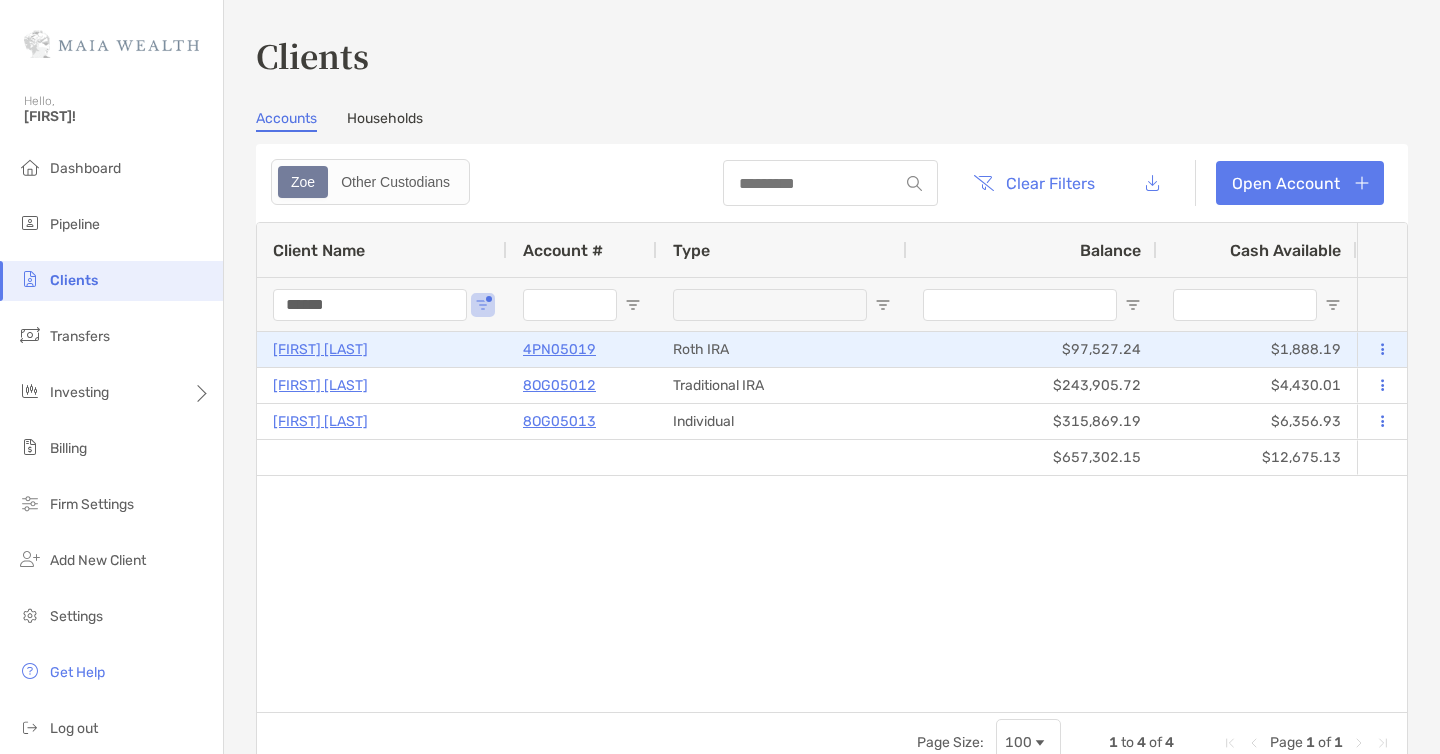 click on "4PN05019" at bounding box center [559, 349] 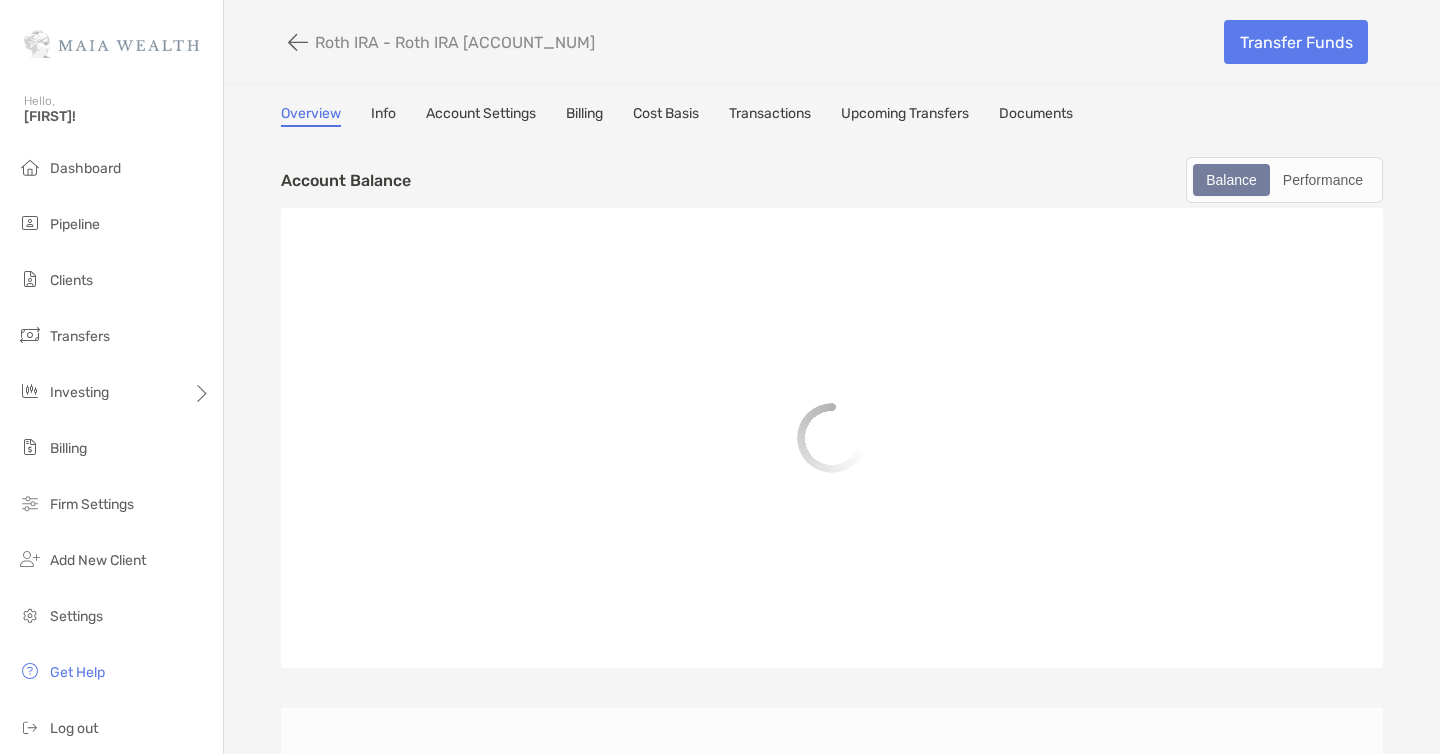 scroll, scrollTop: 0, scrollLeft: 0, axis: both 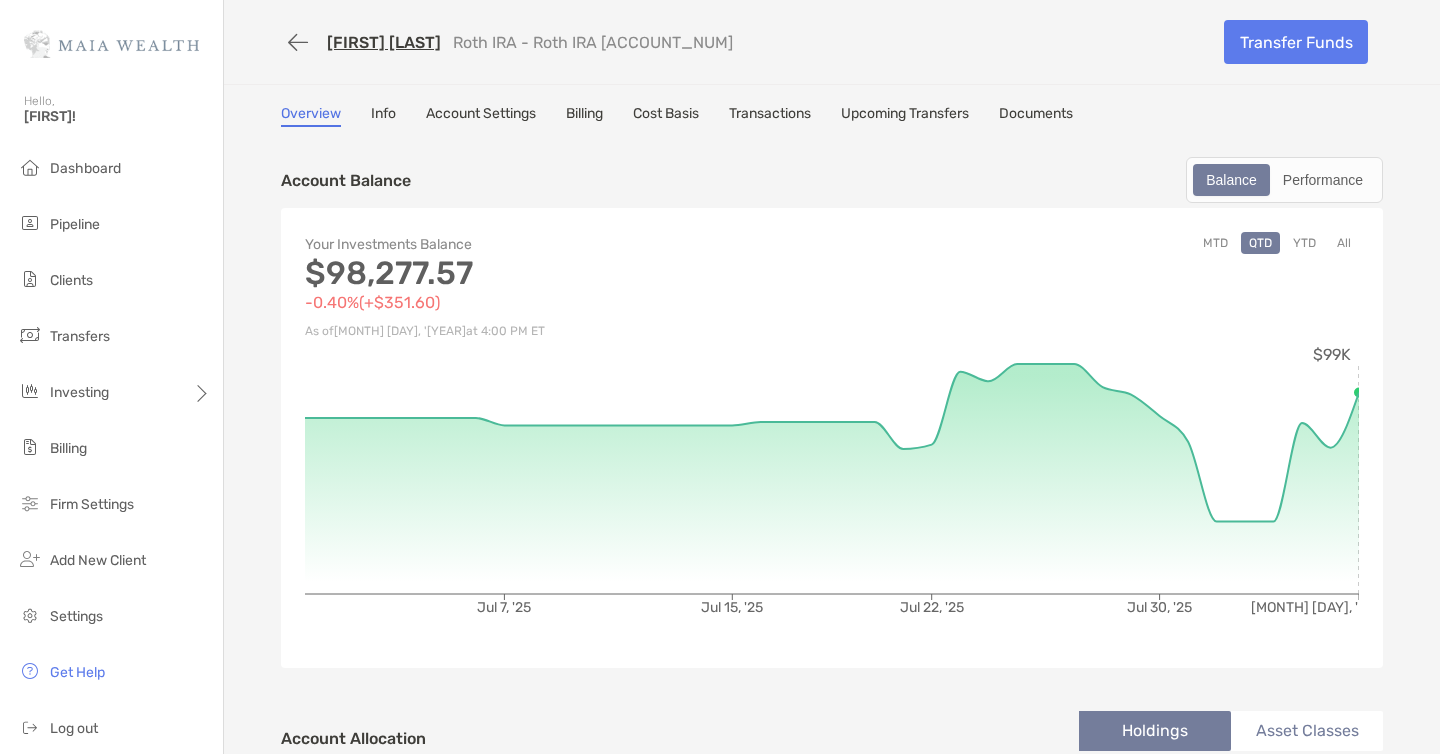 click on "Account Settings" at bounding box center (481, 116) 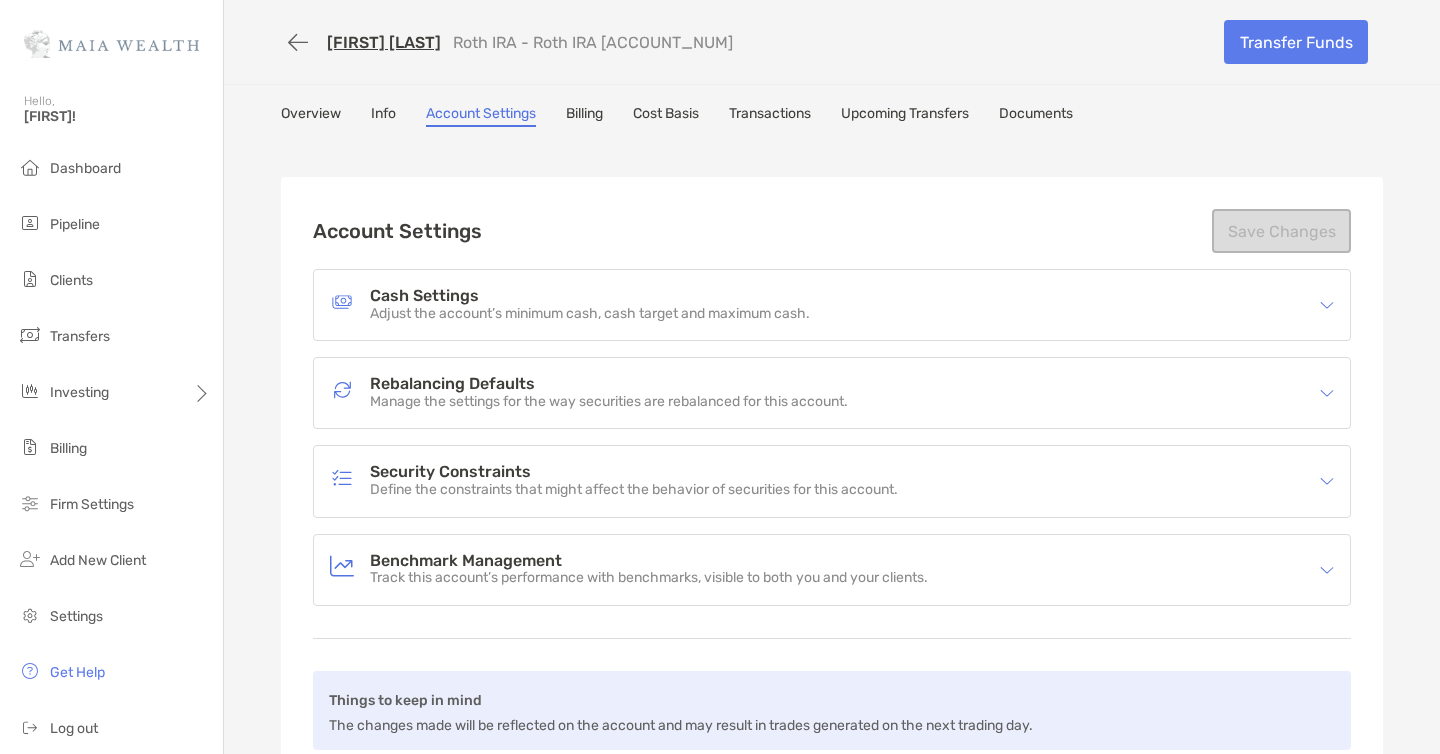 click on "Transactions" at bounding box center [770, 116] 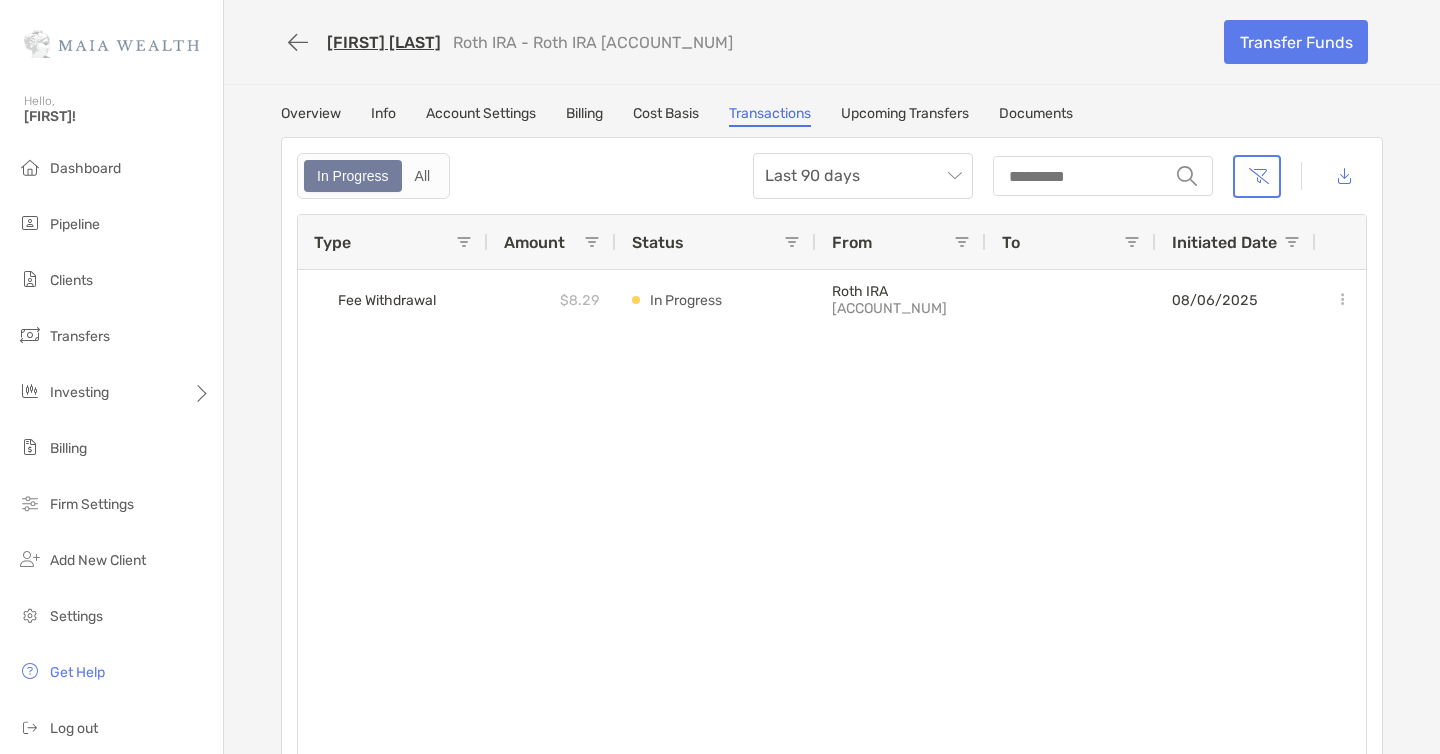 click on "Info" at bounding box center [383, 116] 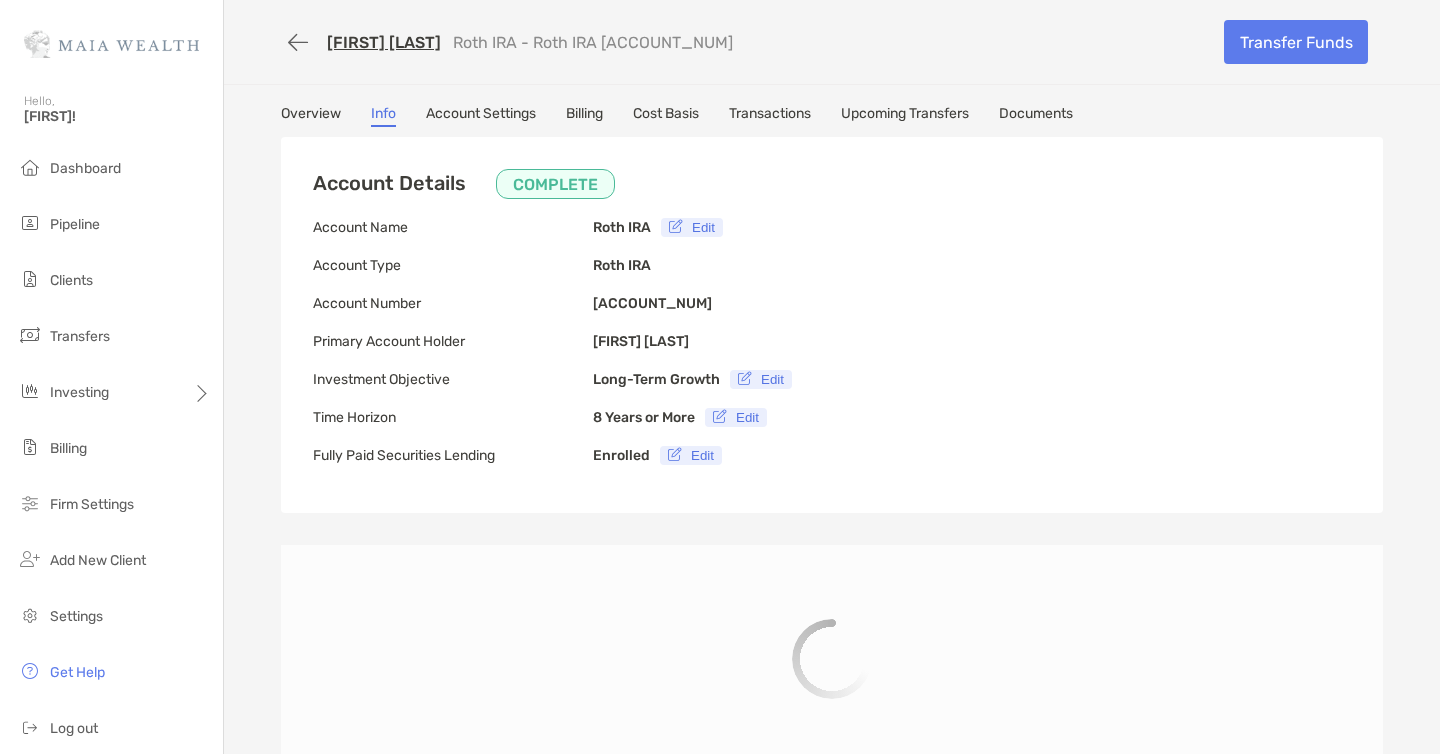 type on "**********" 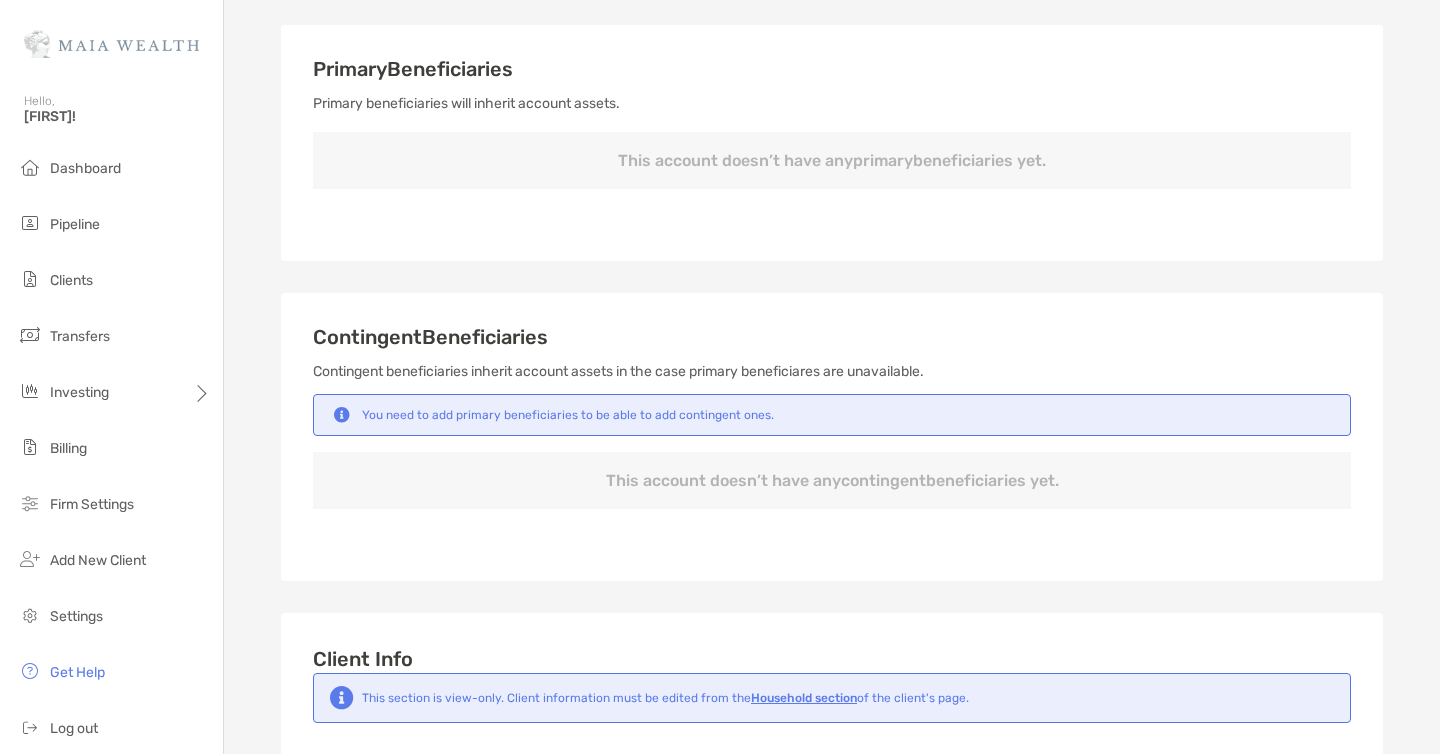 scroll, scrollTop: 0, scrollLeft: 0, axis: both 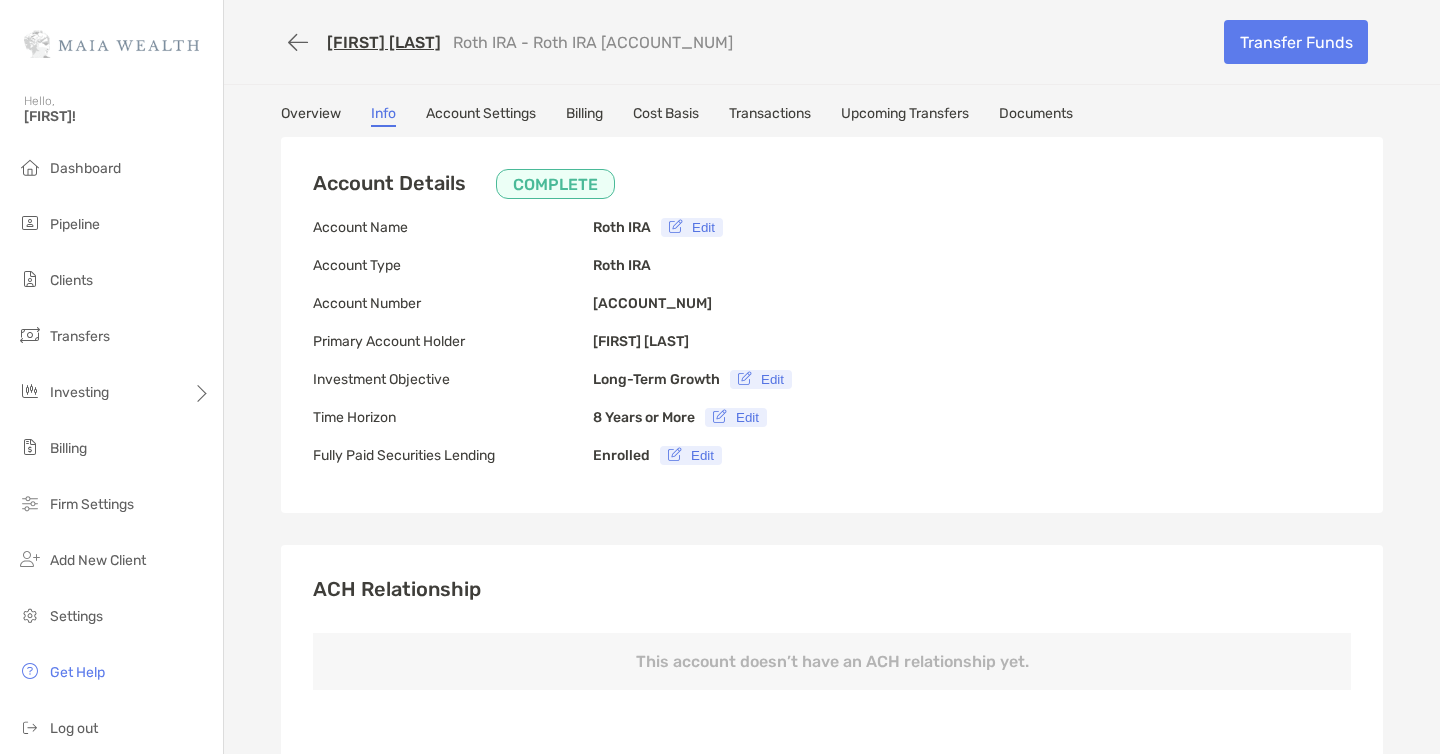 click on "Overview" at bounding box center [311, 116] 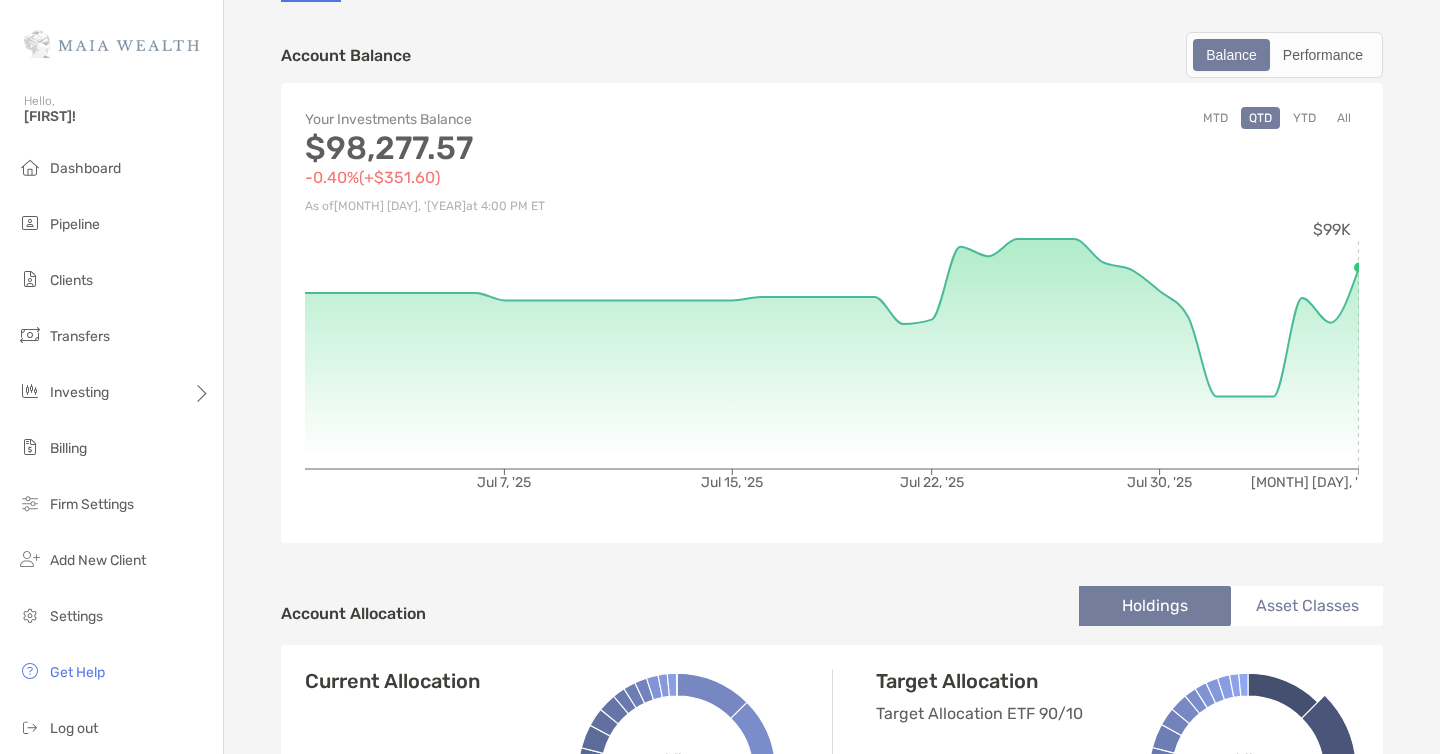 scroll, scrollTop: 0, scrollLeft: 0, axis: both 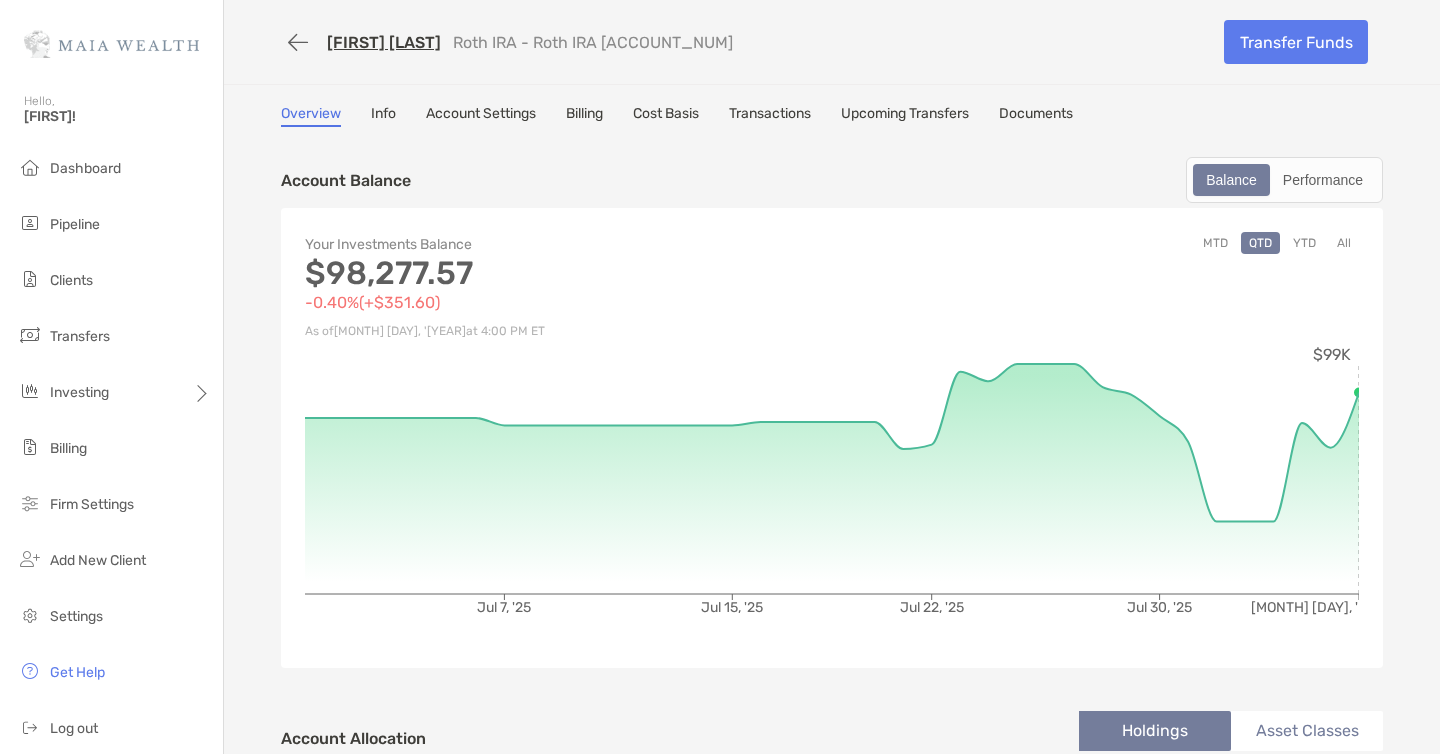 click on "Corey Robbins" at bounding box center (384, 42) 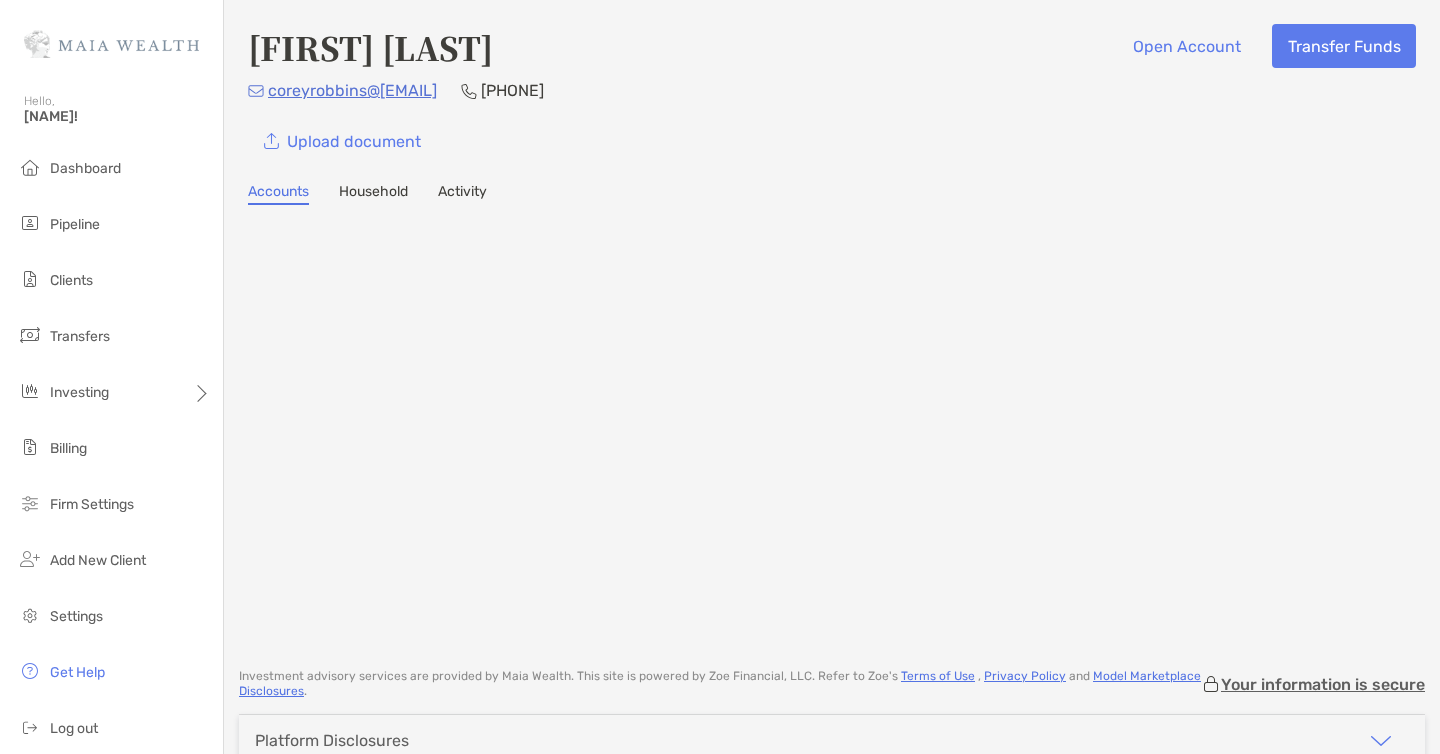 scroll, scrollTop: 0, scrollLeft: 0, axis: both 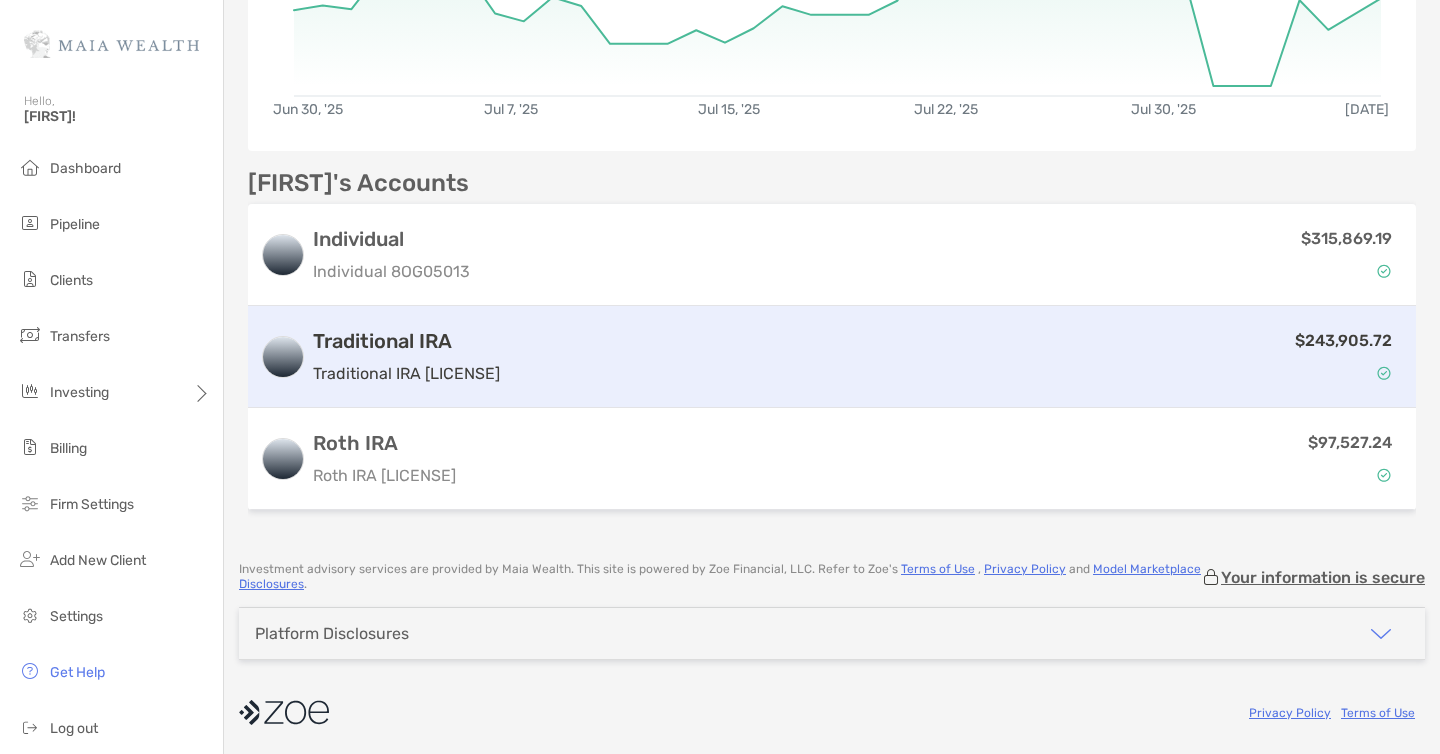 click on "$243,905.72" at bounding box center [956, 357] 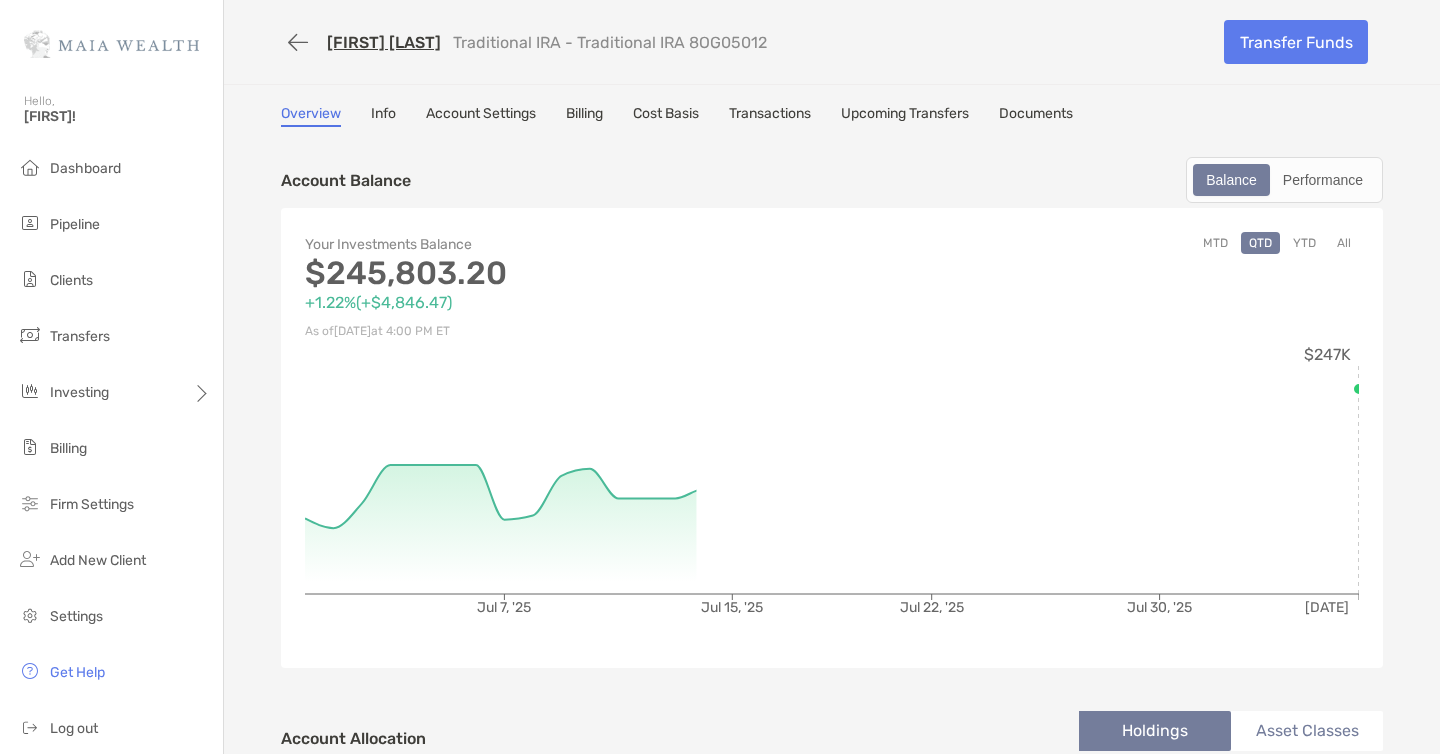 click on "[FIRST] [LAST]" at bounding box center [384, 42] 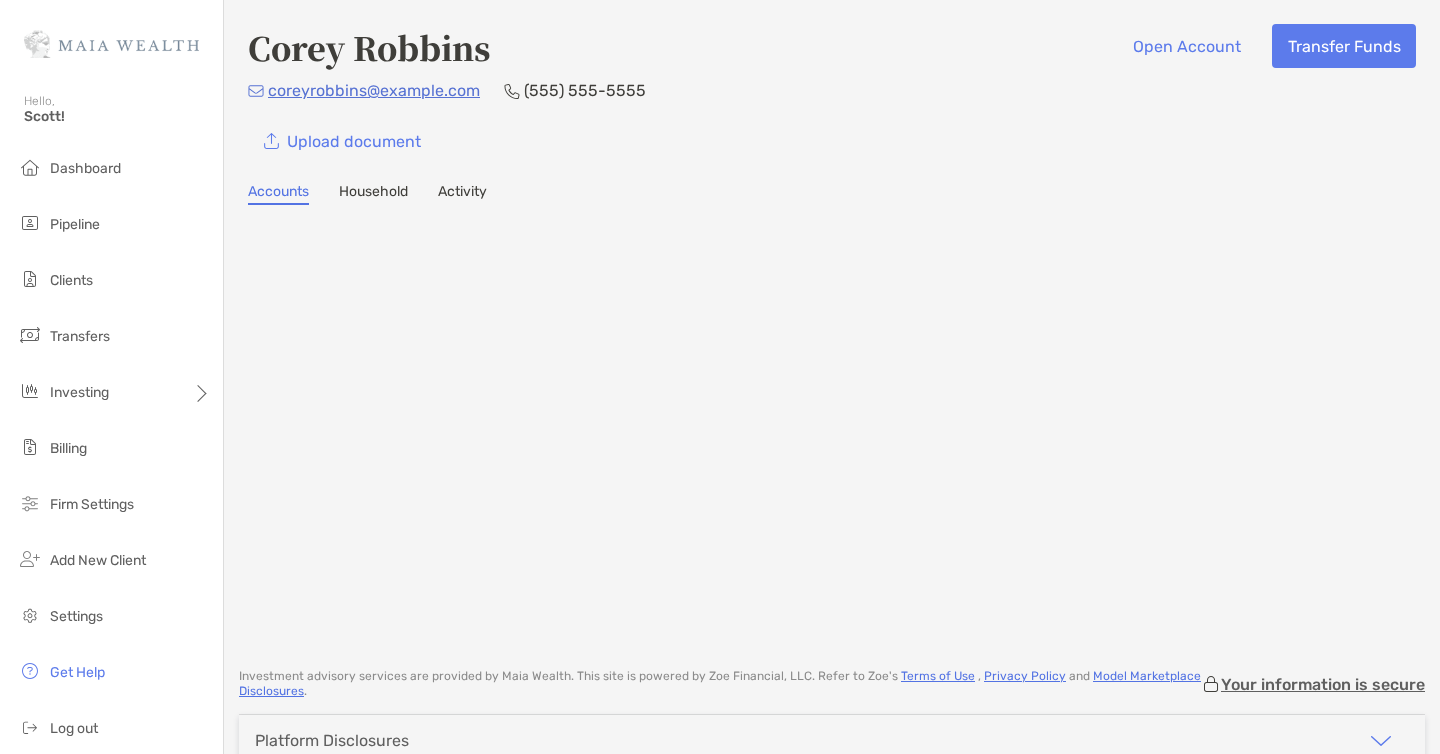 scroll, scrollTop: 0, scrollLeft: 0, axis: both 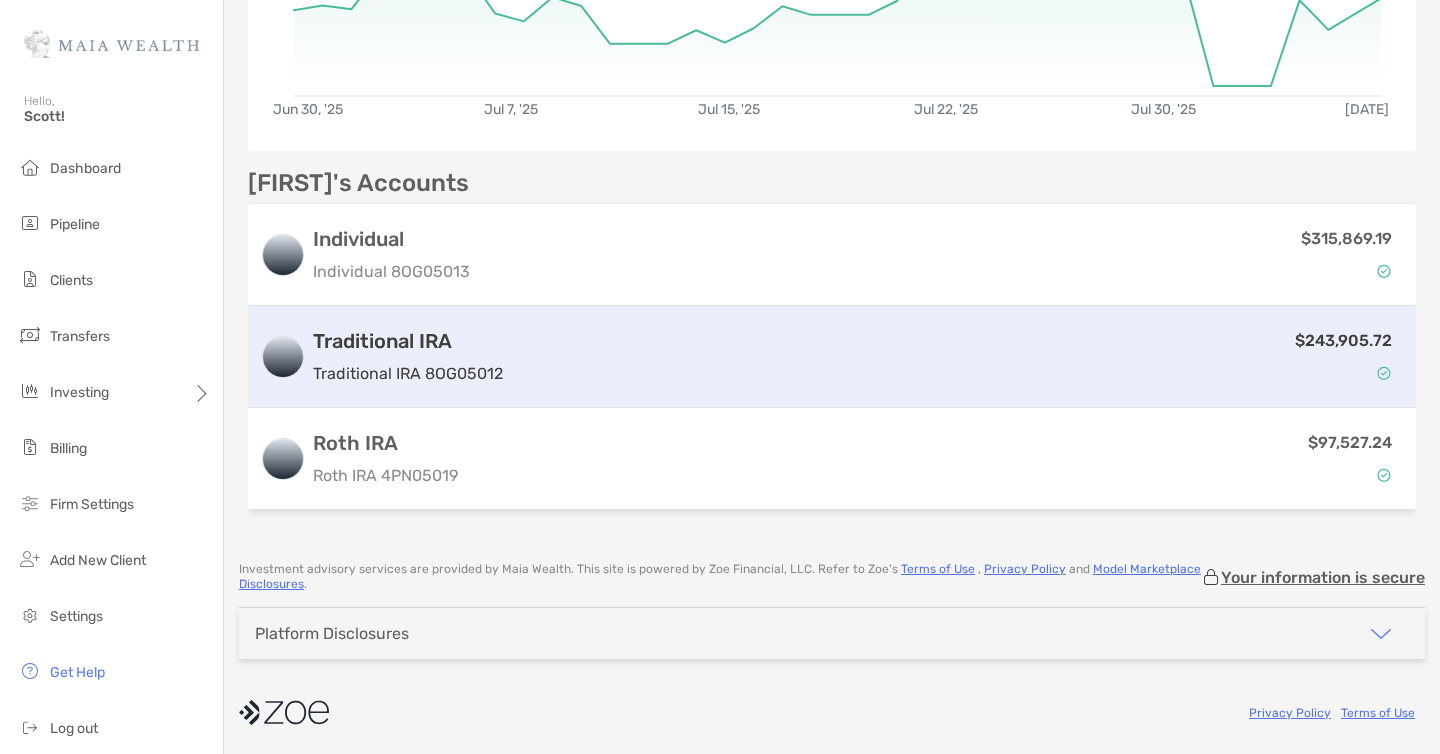 click on "$243,905.72" at bounding box center [957, 357] 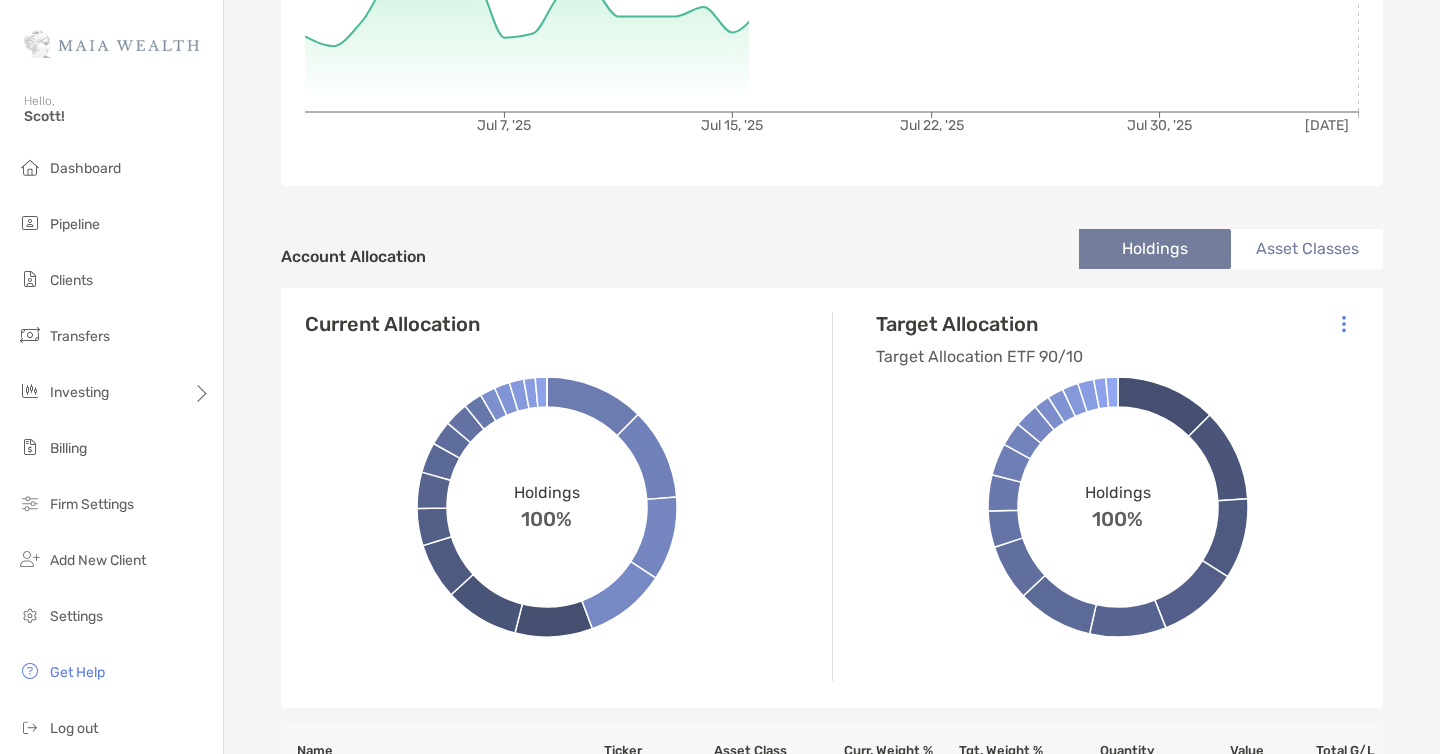 scroll, scrollTop: 0, scrollLeft: 0, axis: both 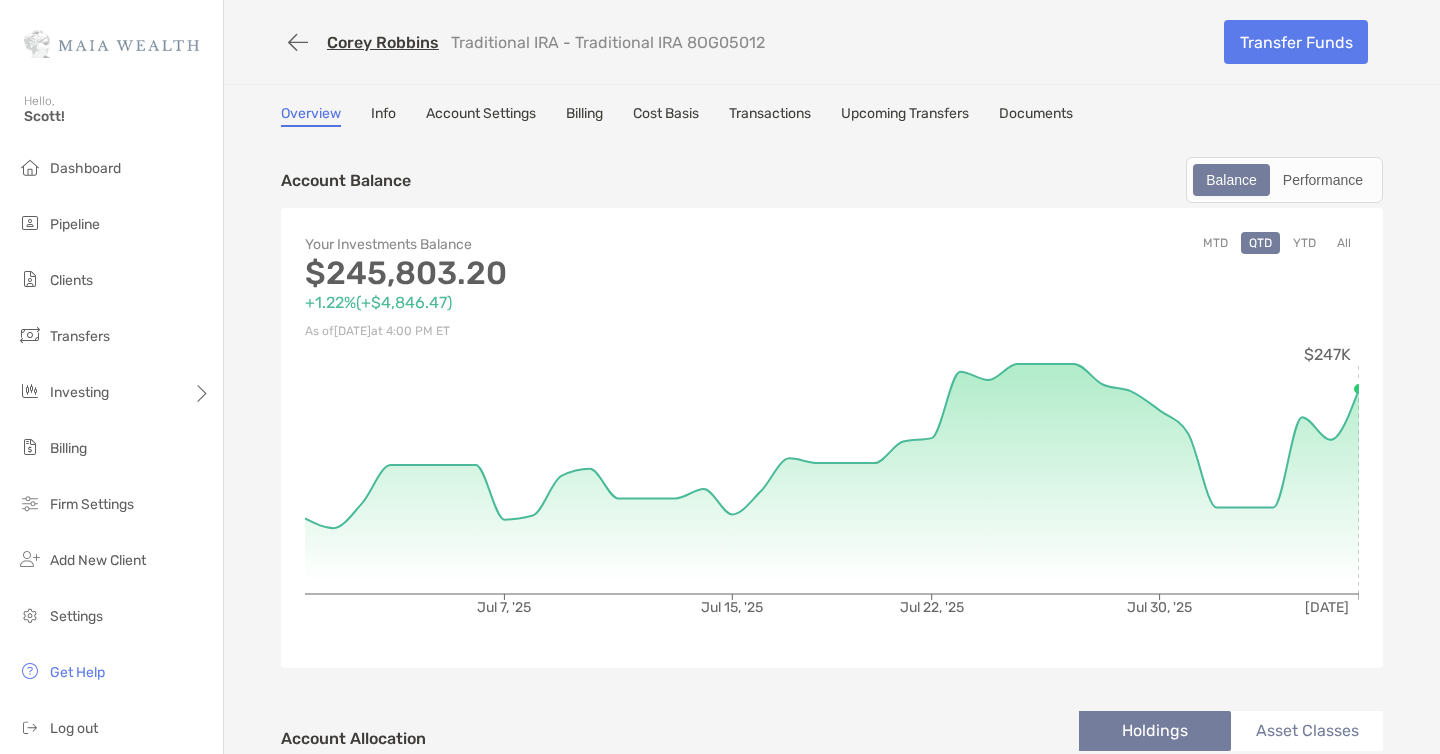 click on "Corey Robbins" at bounding box center (383, 42) 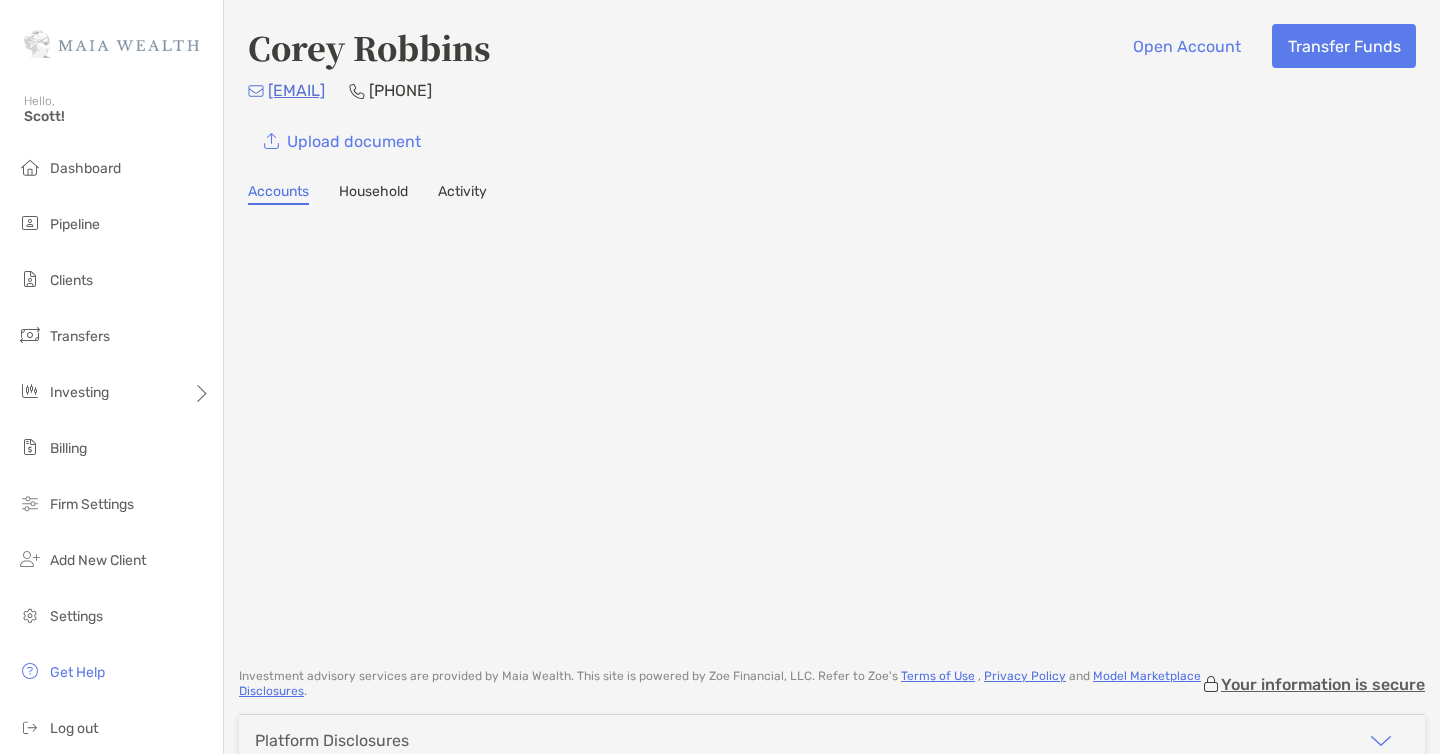 scroll, scrollTop: 0, scrollLeft: 0, axis: both 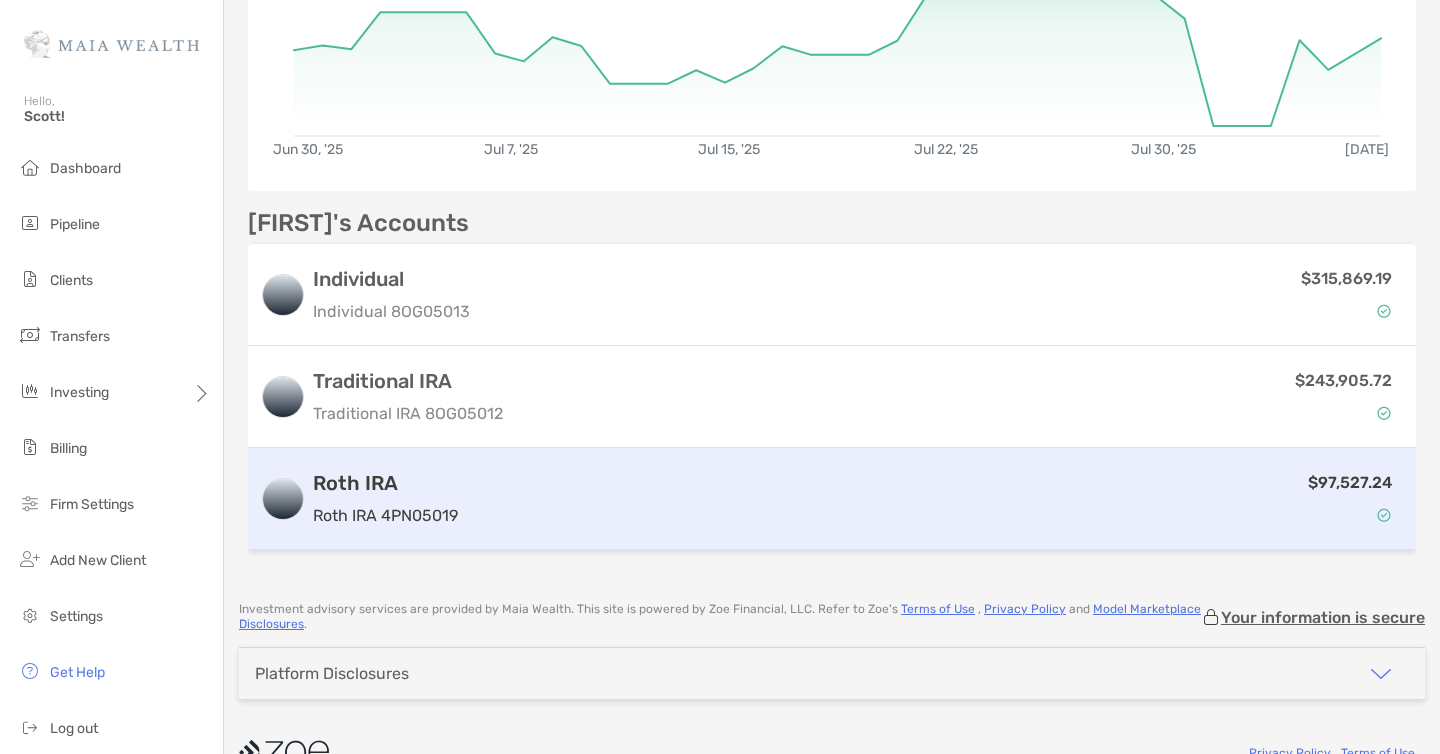 click on "$97,527.24" at bounding box center [935, 499] 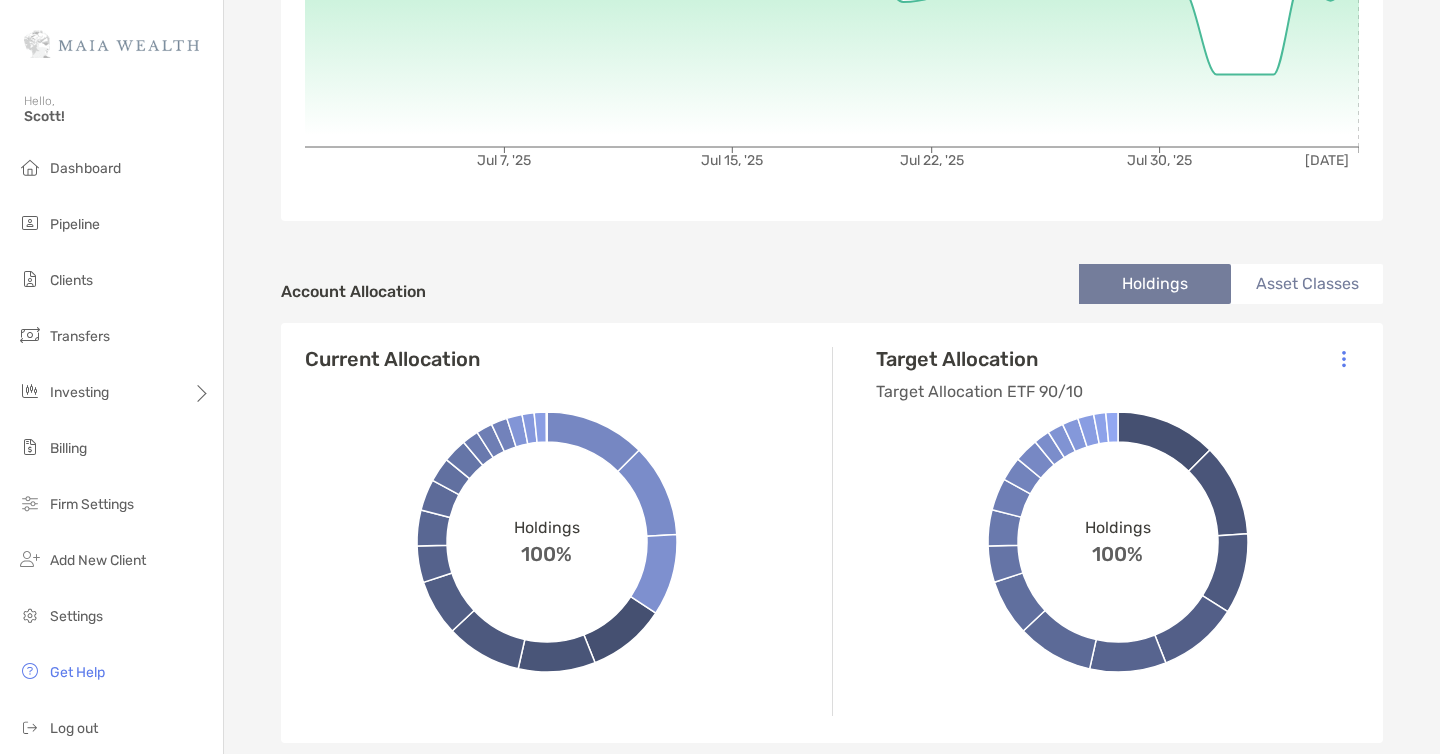 scroll, scrollTop: 0, scrollLeft: 0, axis: both 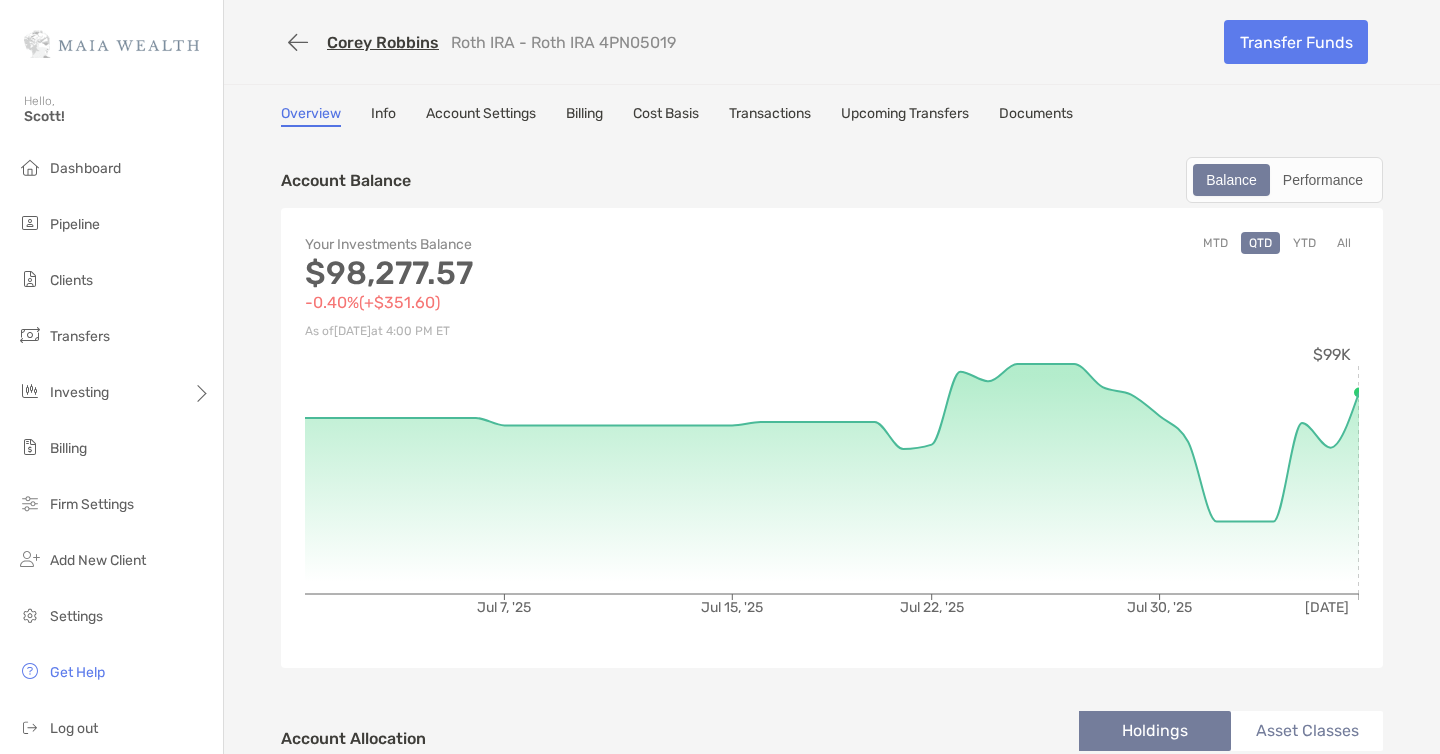click on "Corey Robbins" at bounding box center (383, 42) 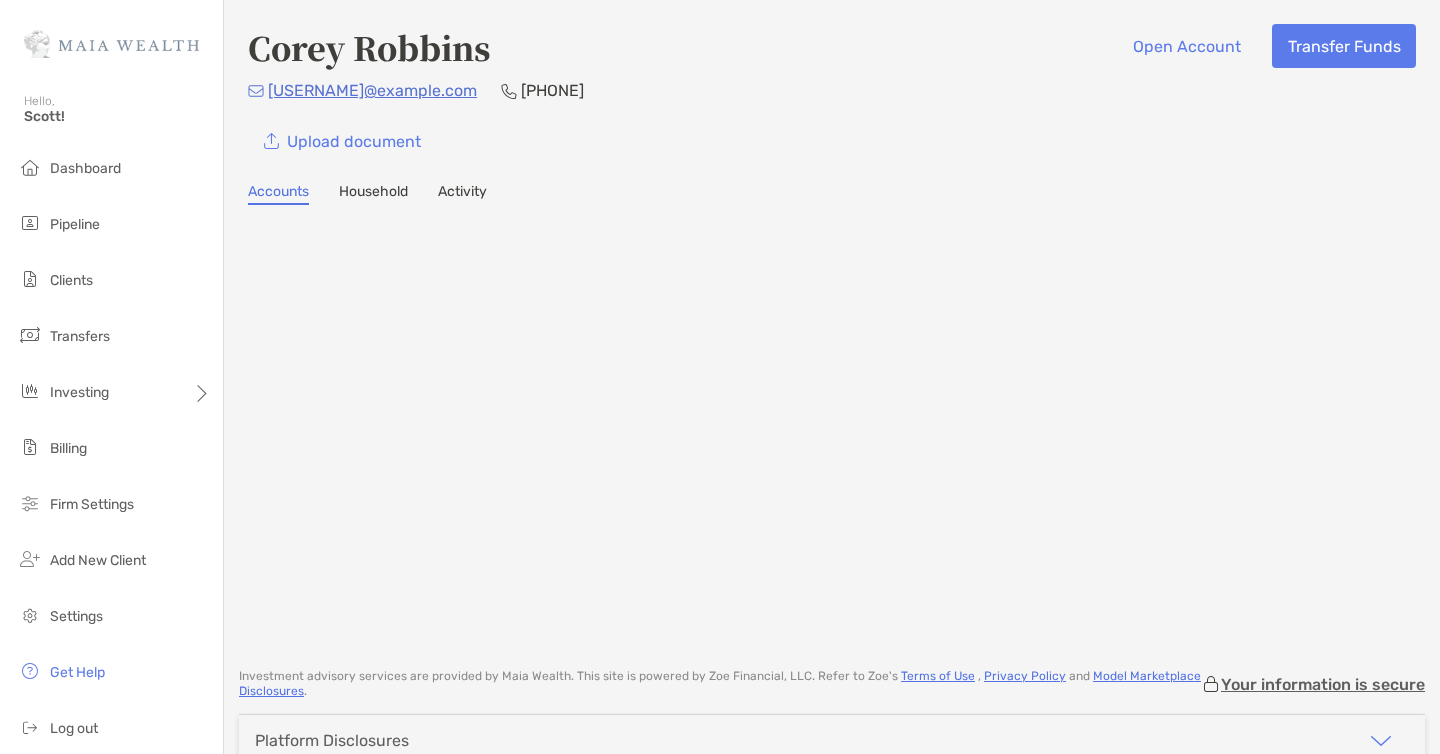 scroll, scrollTop: 0, scrollLeft: 0, axis: both 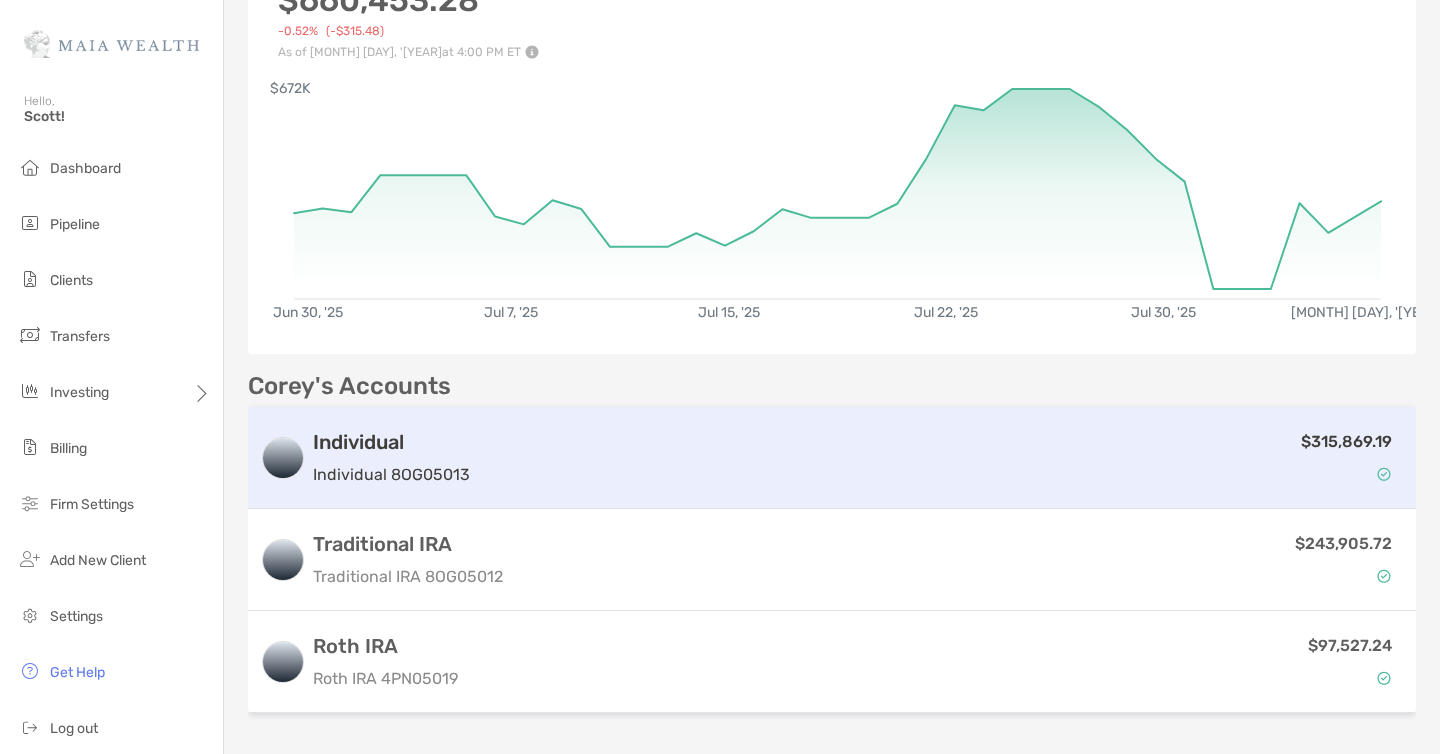 click on "$315,869.19" at bounding box center [941, 458] 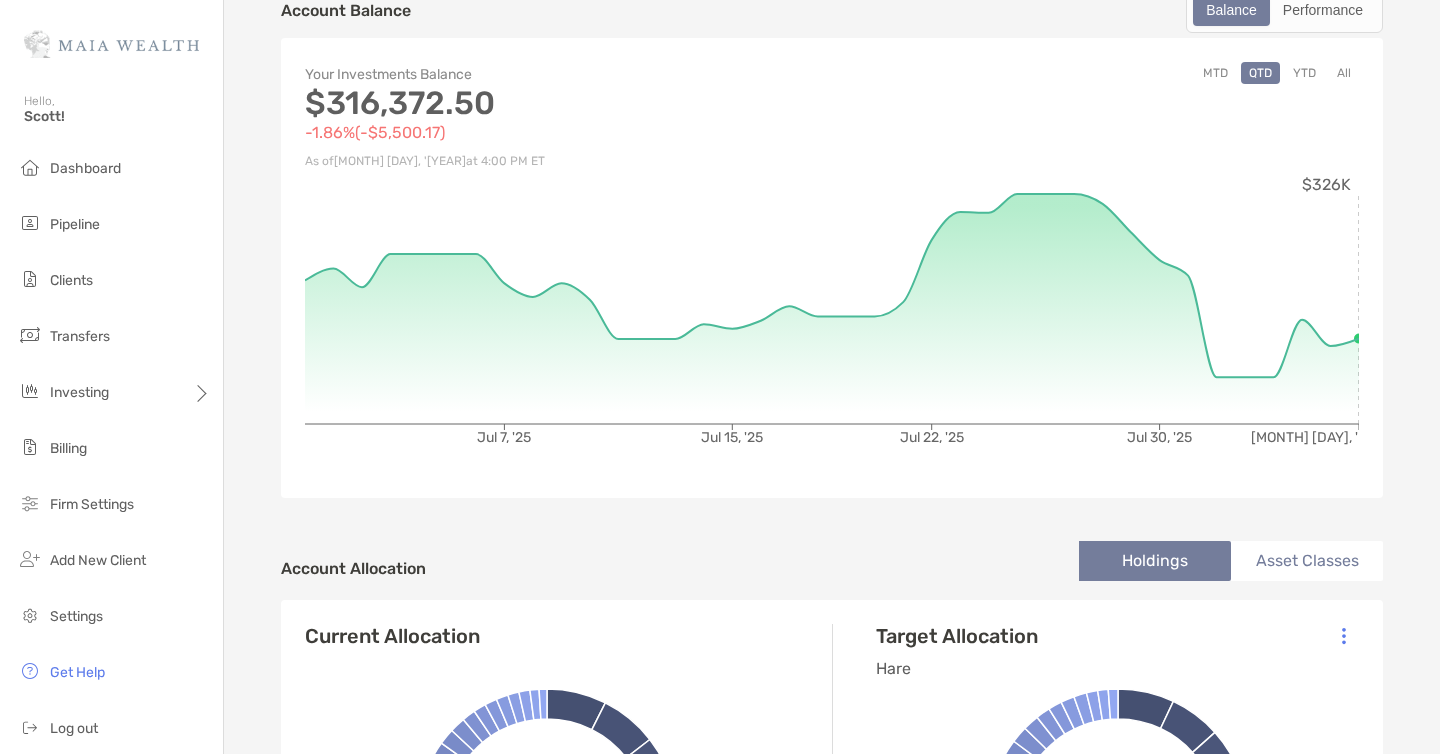scroll, scrollTop: 0, scrollLeft: 0, axis: both 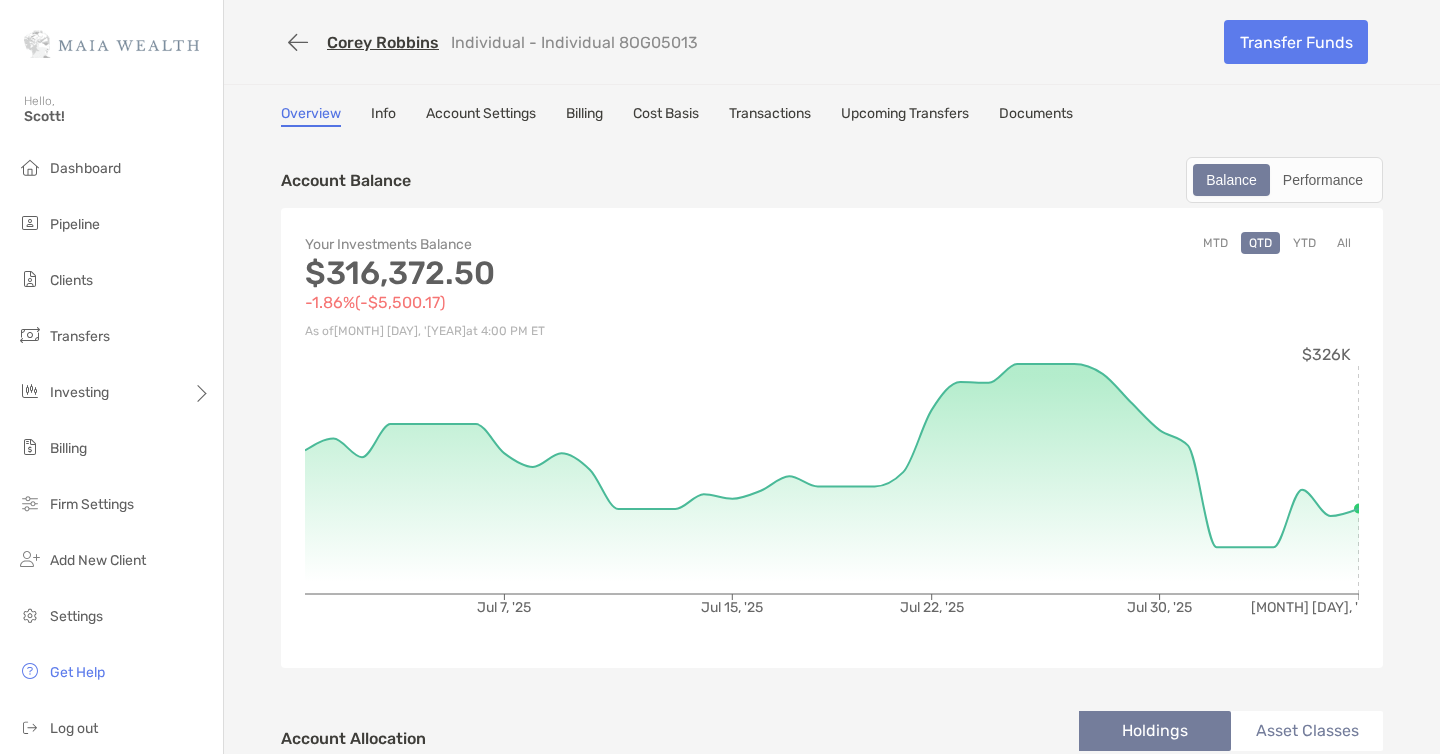 click on "YTD" at bounding box center (1304, 243) 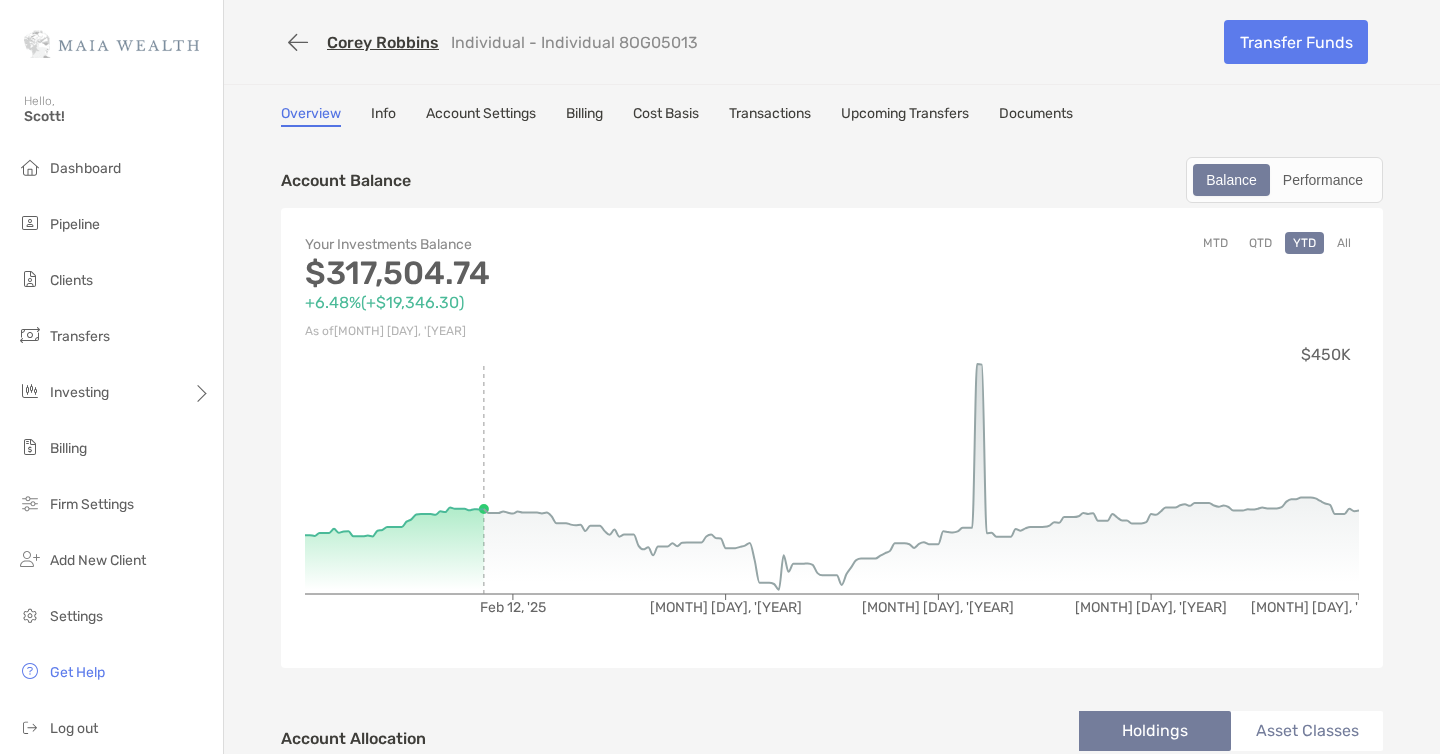 click on "All" at bounding box center [1344, 243] 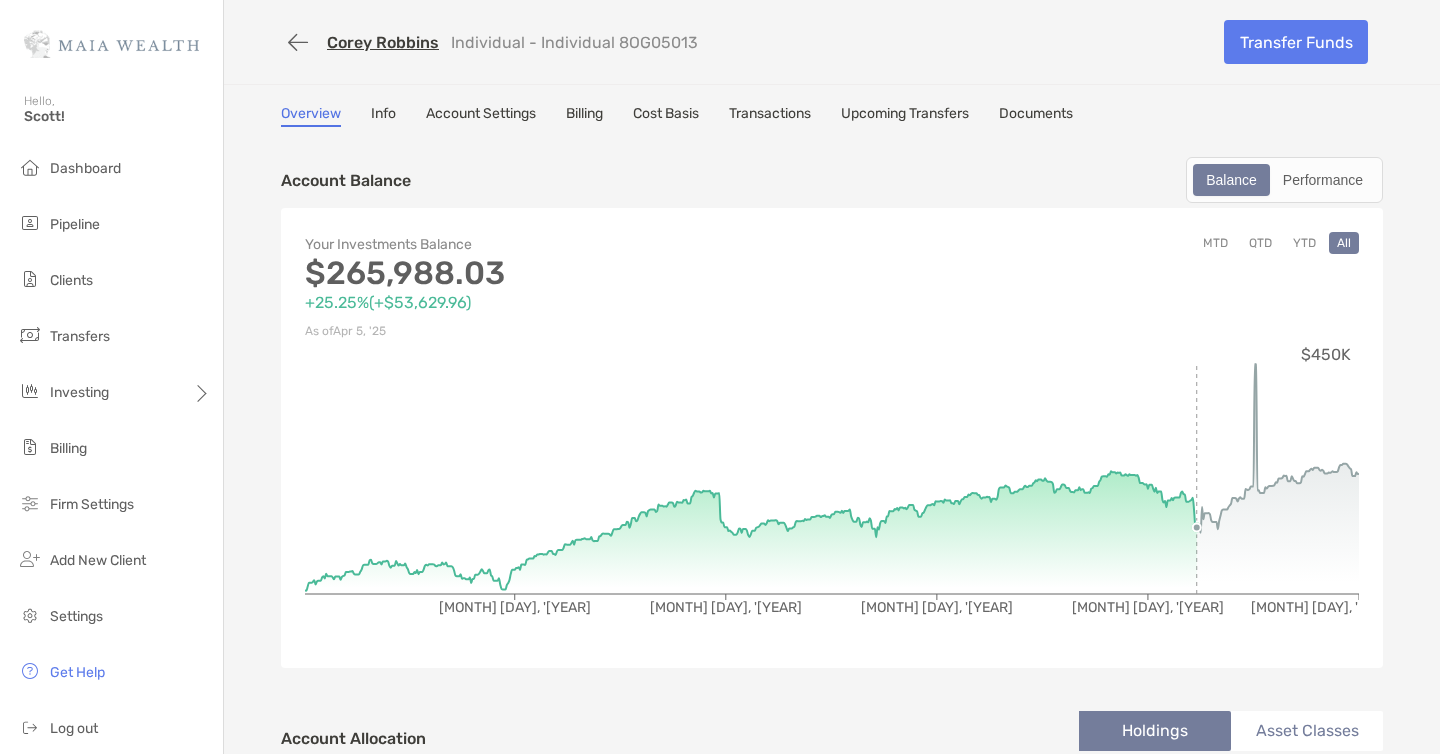 scroll, scrollTop: 25, scrollLeft: 0, axis: vertical 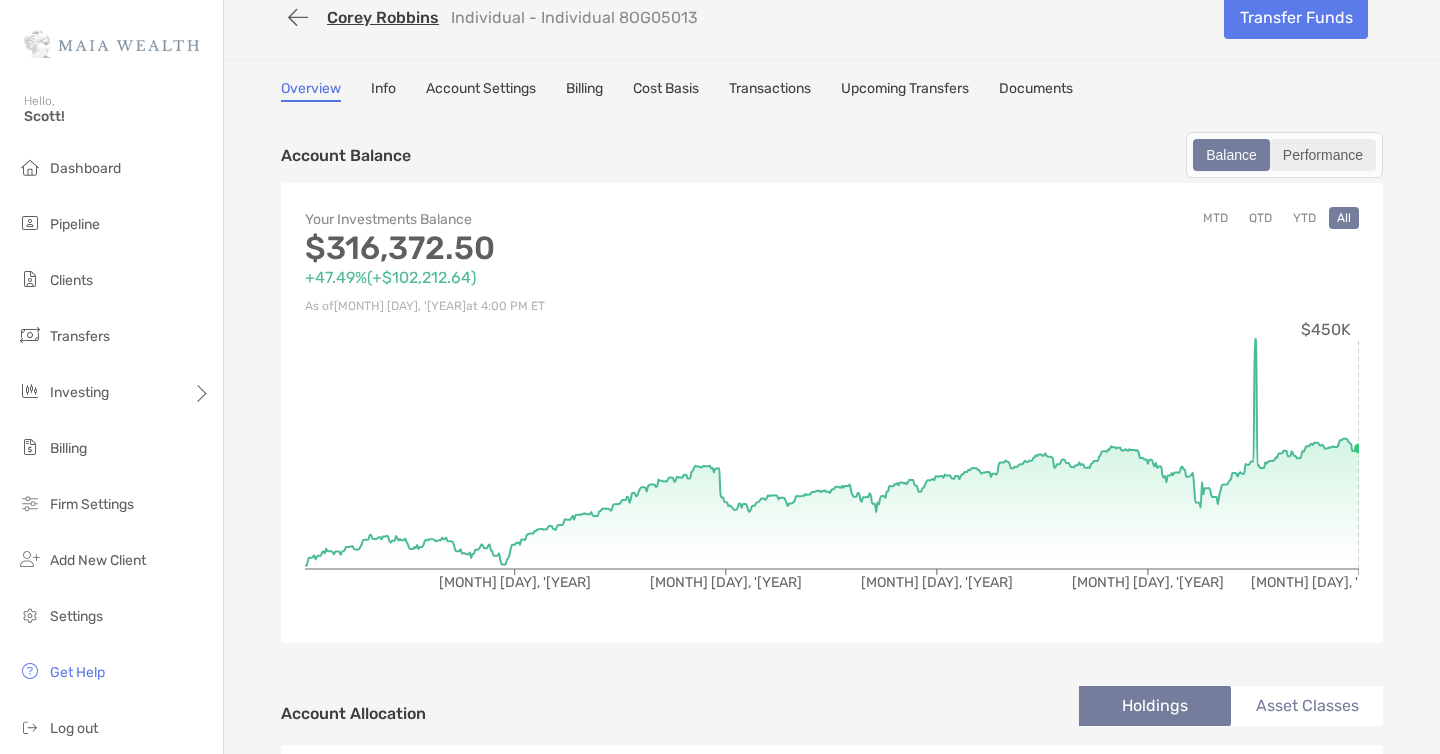 click on "Performance" at bounding box center (1323, 155) 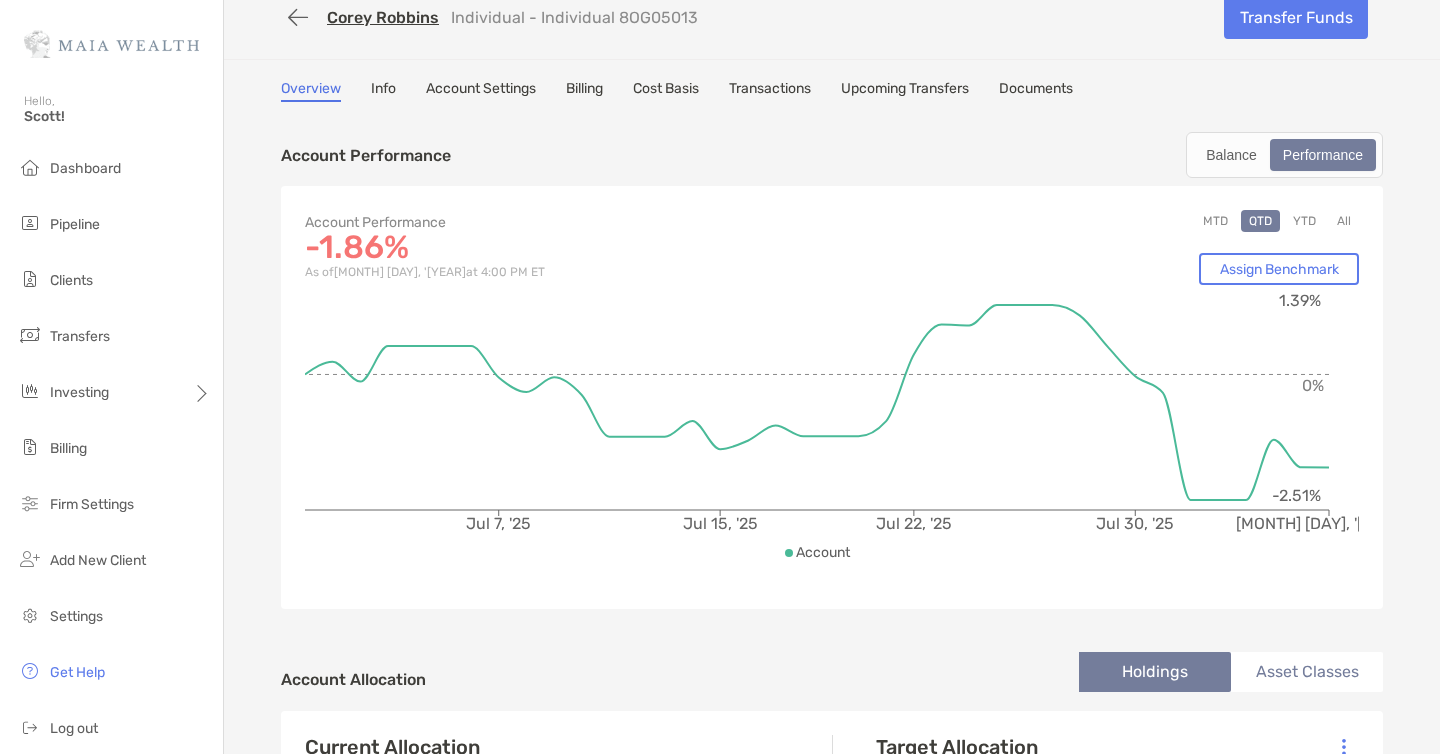 click on "All" at bounding box center [1344, 221] 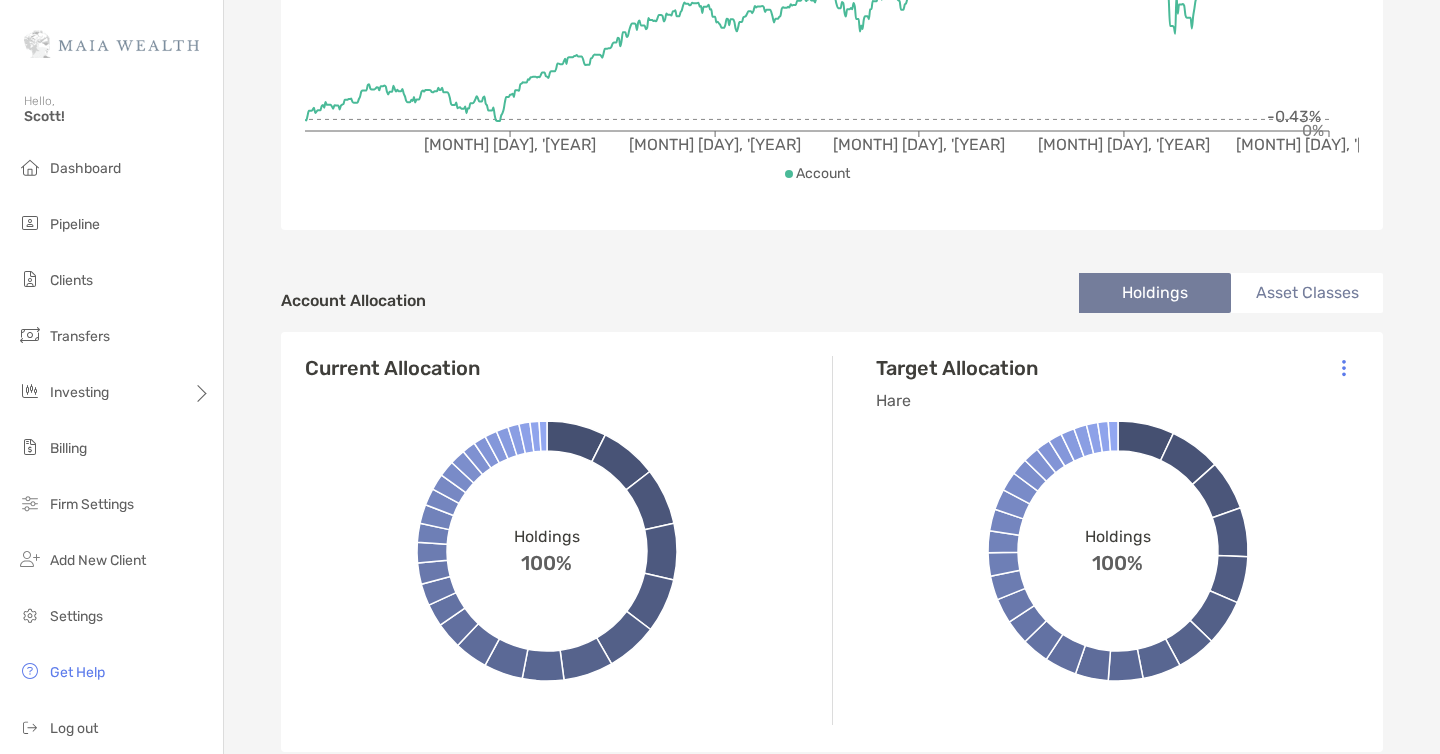 scroll, scrollTop: 0, scrollLeft: 0, axis: both 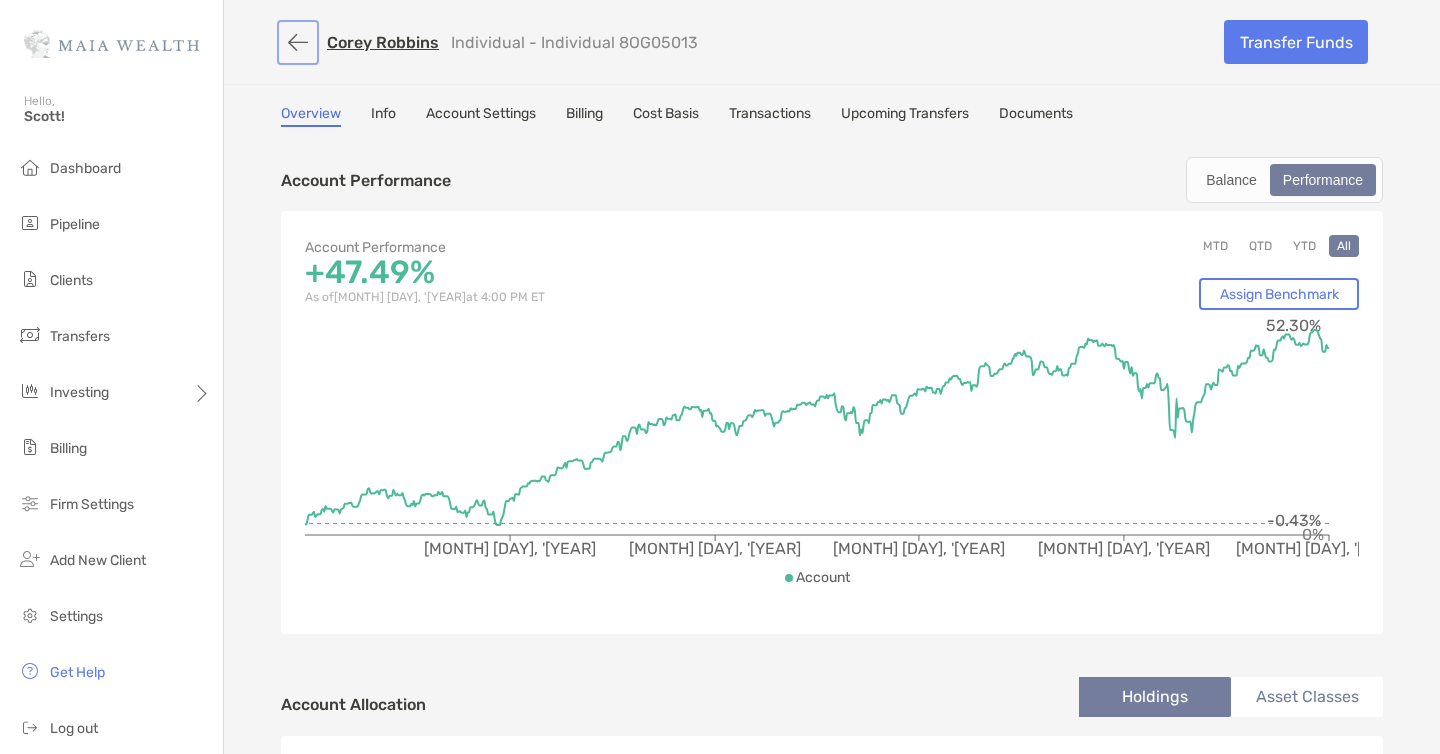 click at bounding box center [298, 42] 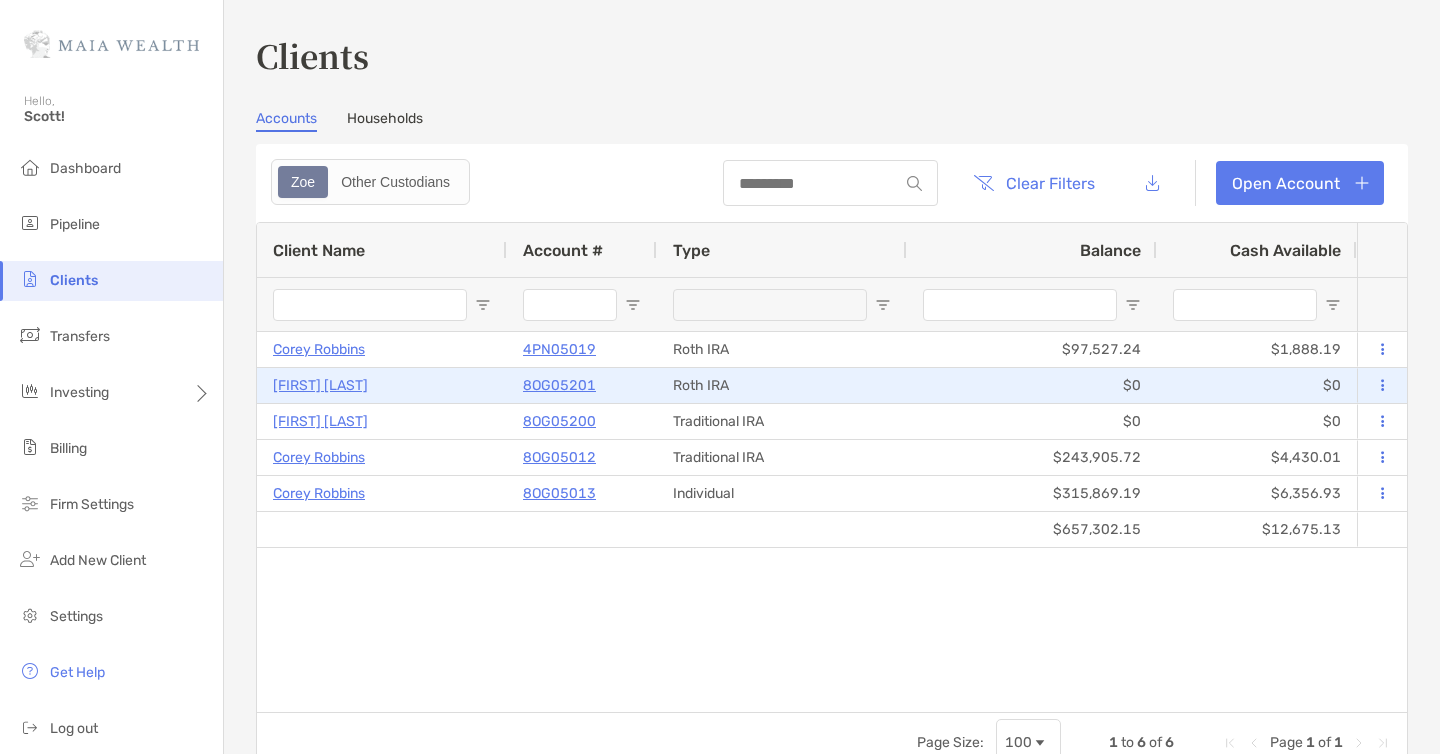 type on "******" 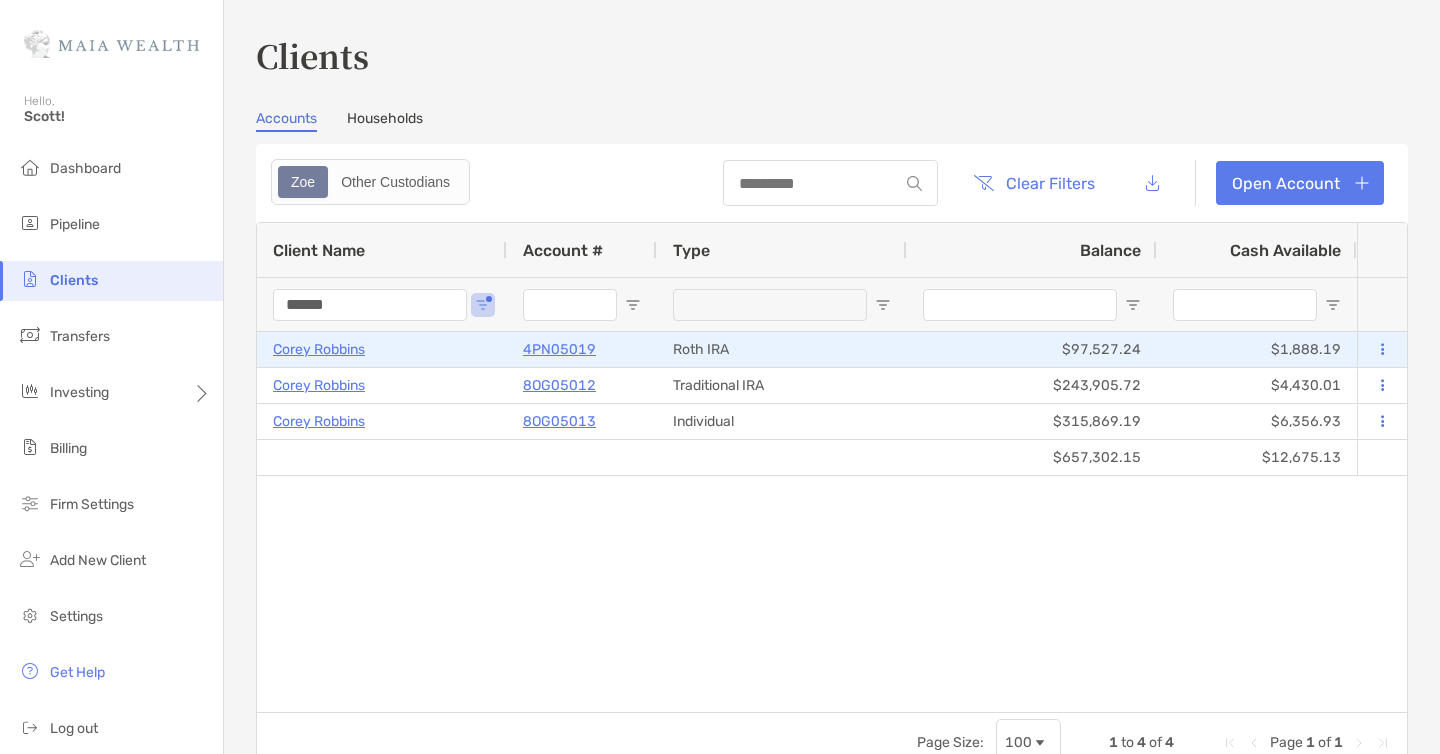 click on "4PN05019" at bounding box center [559, 349] 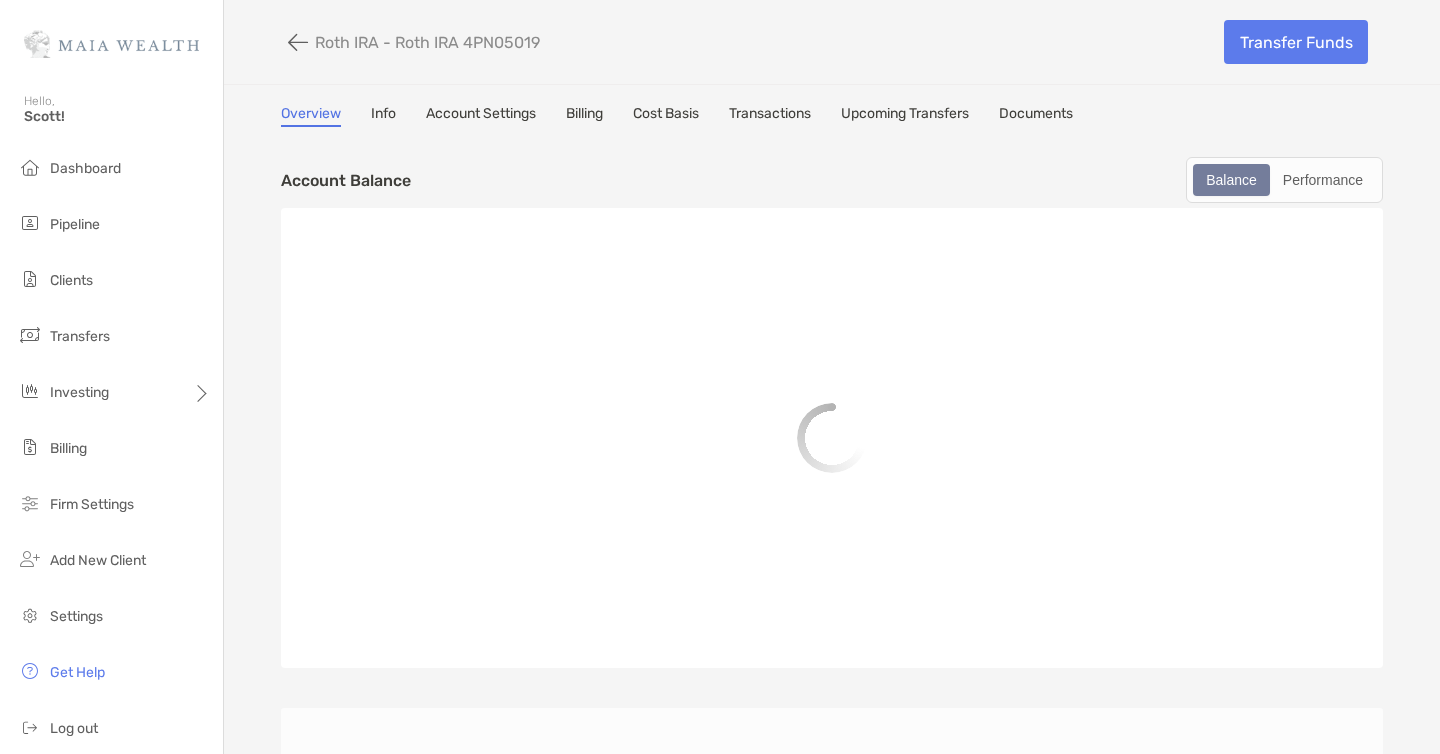 scroll, scrollTop: 0, scrollLeft: 0, axis: both 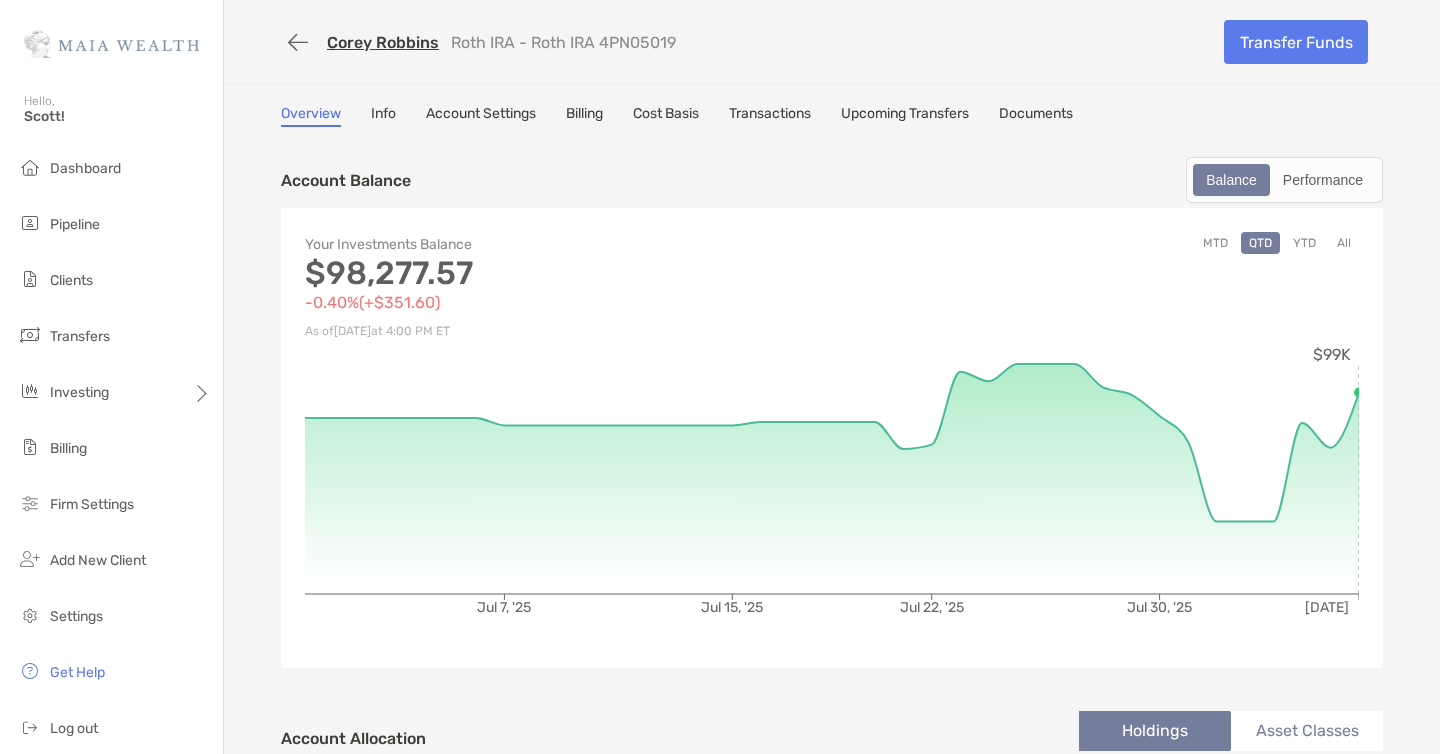 click on "Transactions" at bounding box center (770, 116) 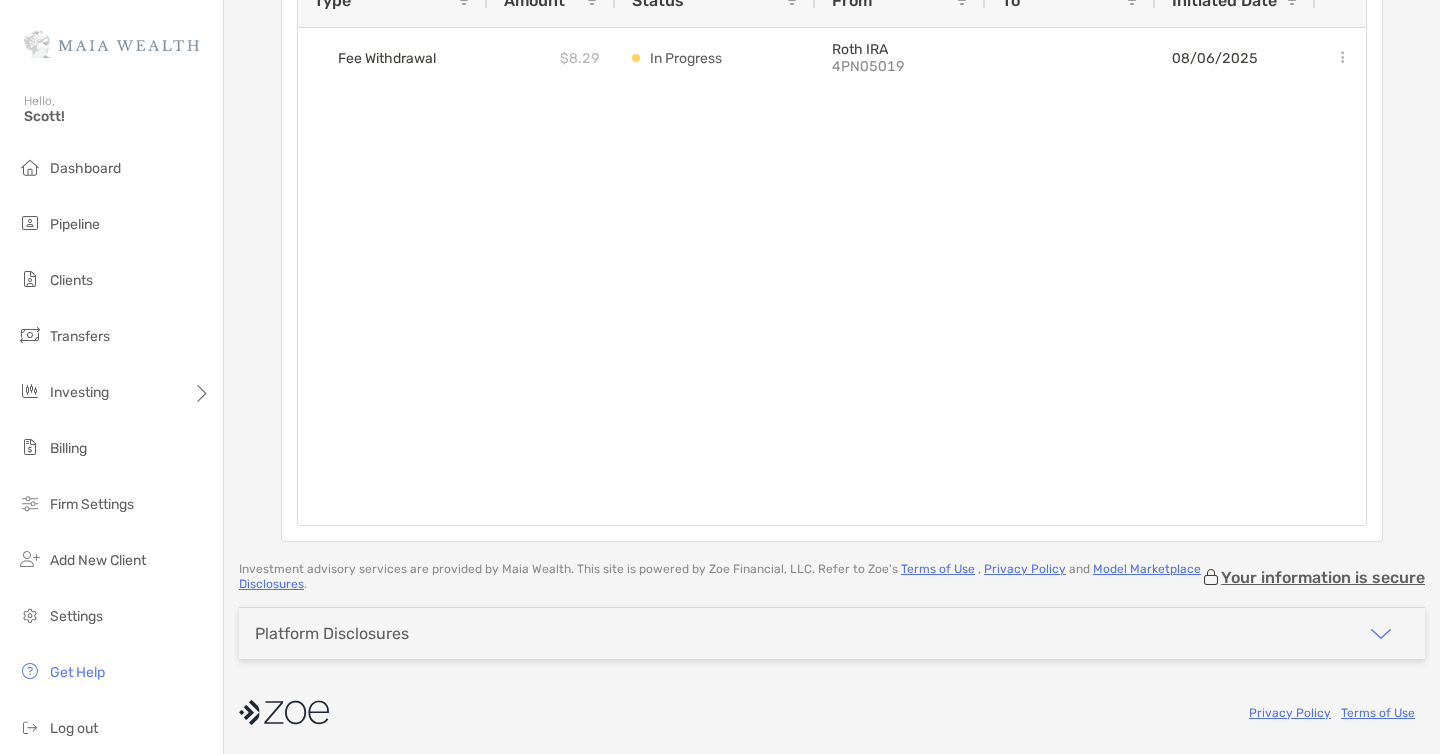 scroll, scrollTop: 0, scrollLeft: 0, axis: both 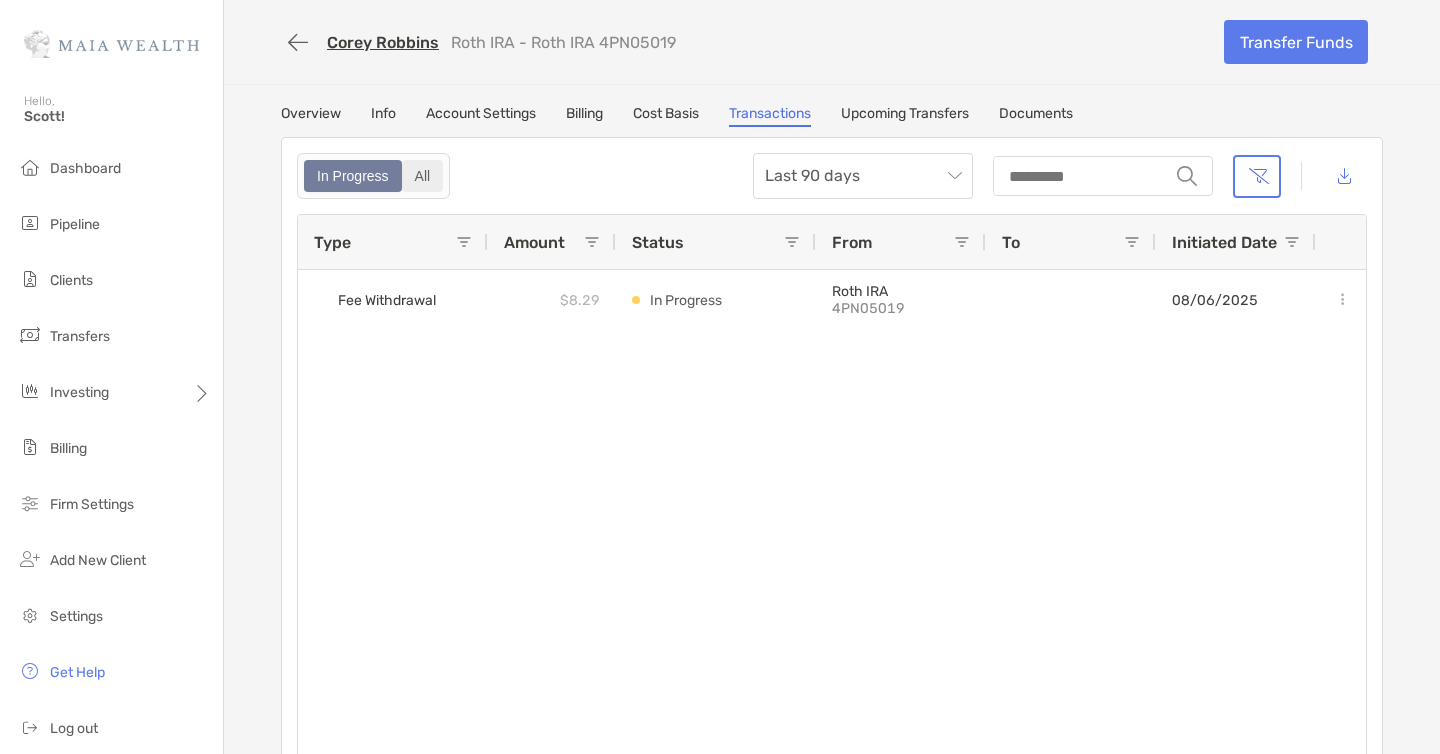 click on "All" at bounding box center [423, 176] 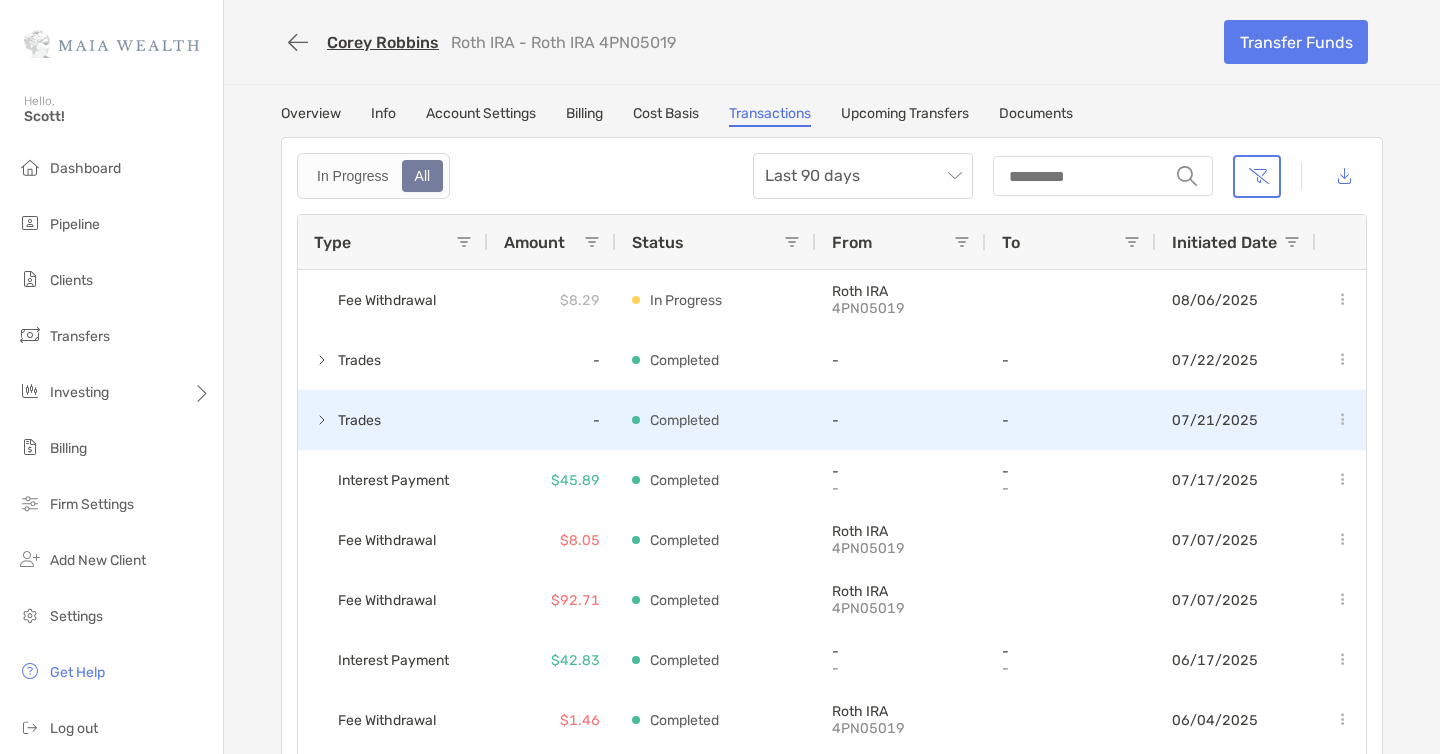 scroll, scrollTop: 26, scrollLeft: 0, axis: vertical 